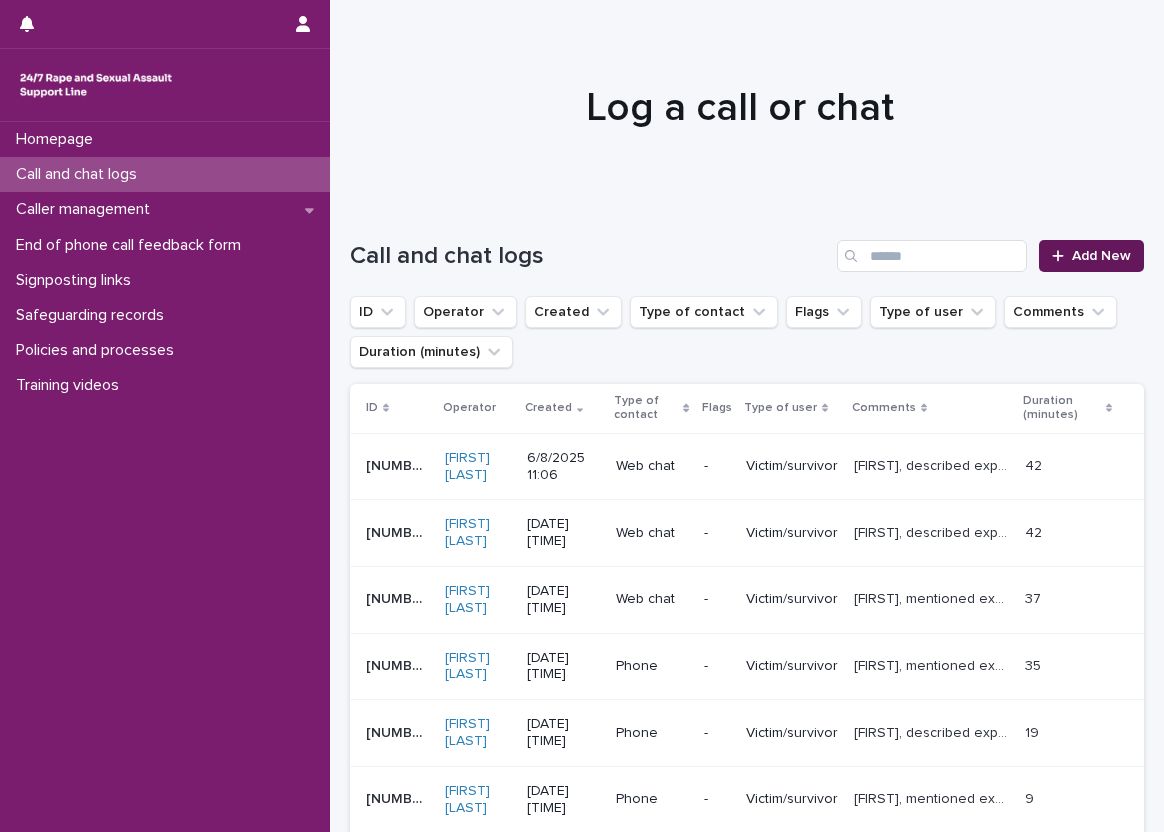 scroll, scrollTop: 0, scrollLeft: 0, axis: both 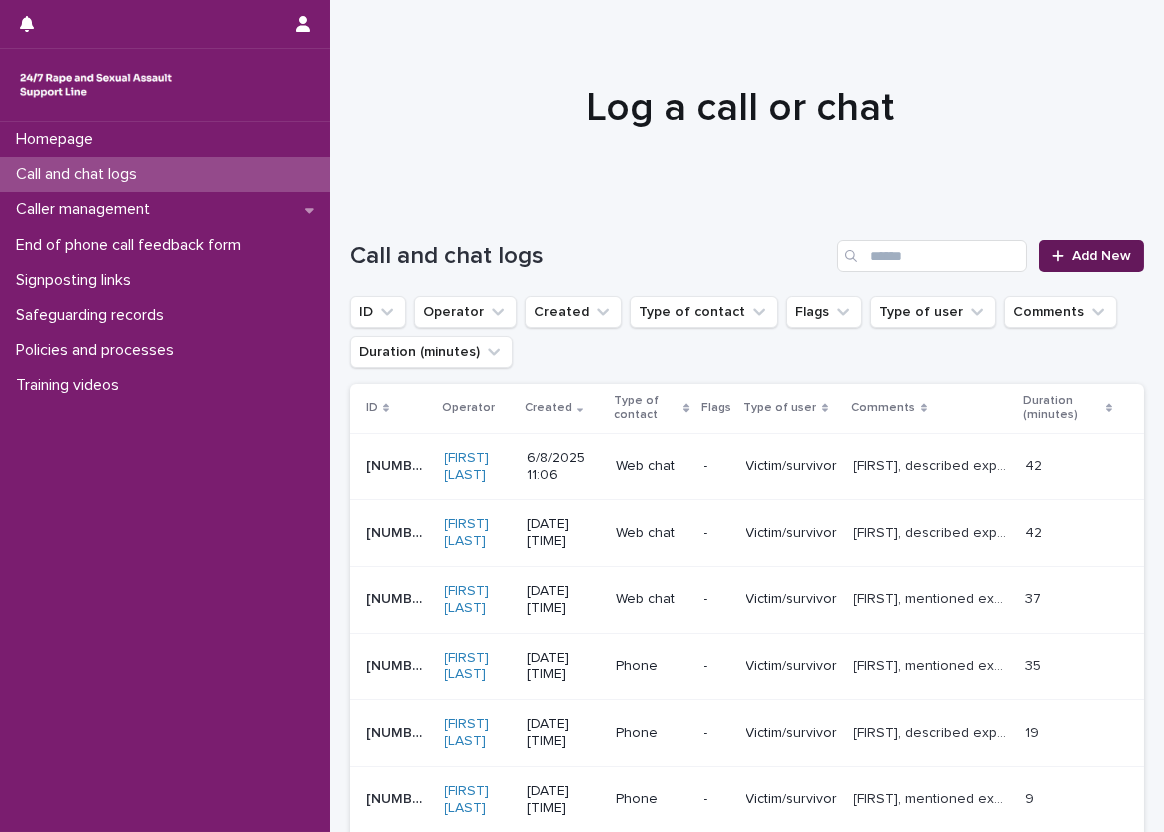 drag, startPoint x: 0, startPoint y: 0, endPoint x: 1064, endPoint y: 263, distance: 1096.0223 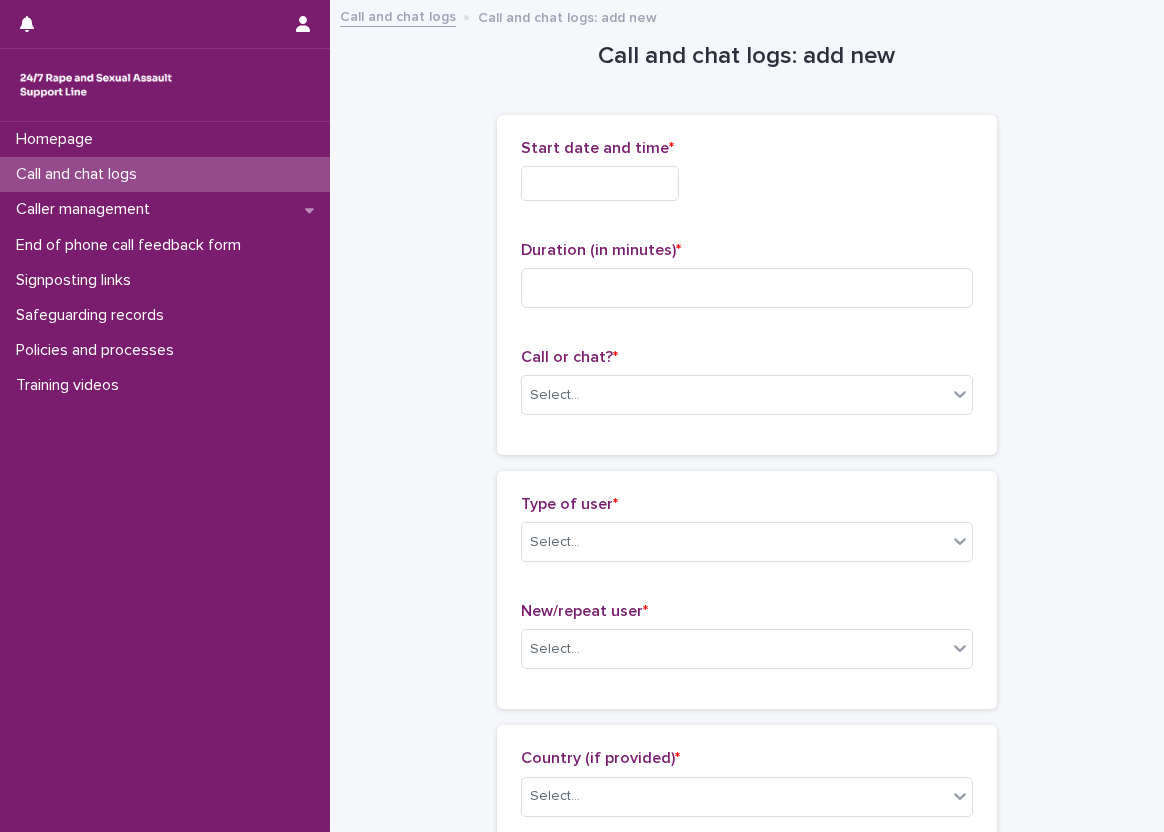 click at bounding box center (600, 183) 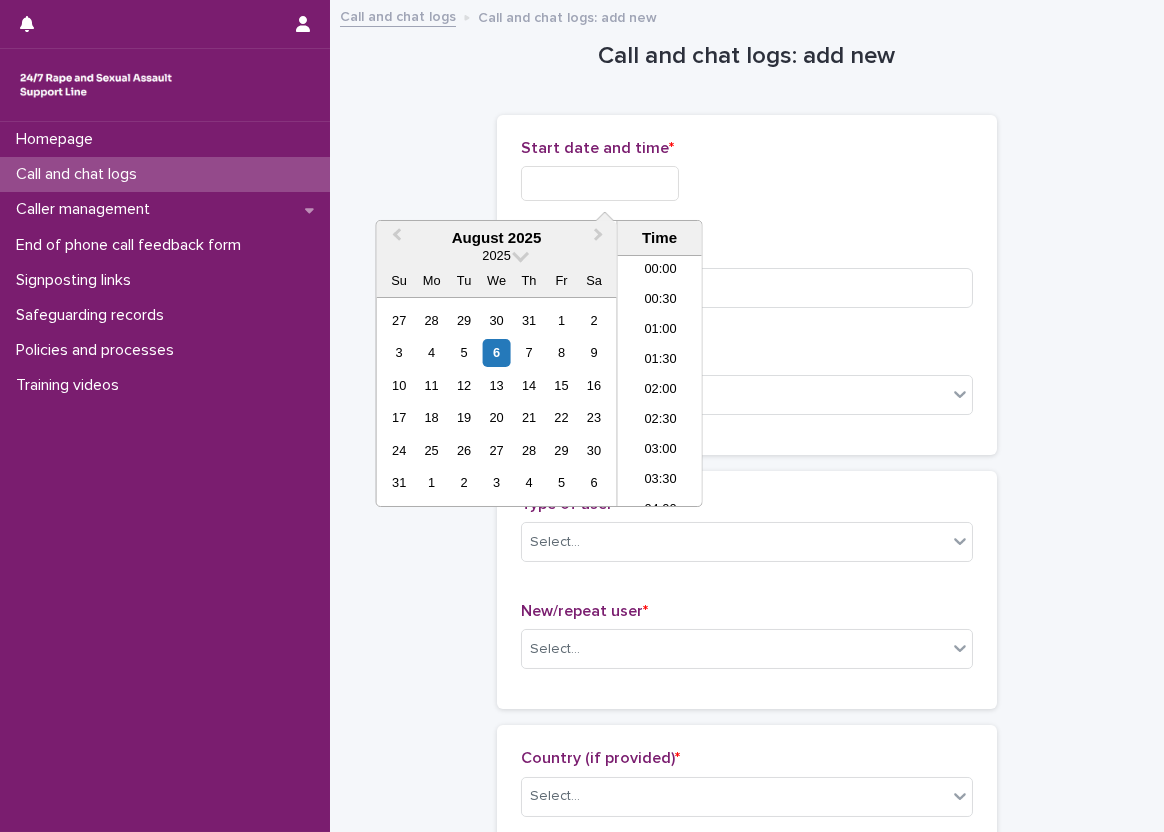 scroll, scrollTop: 579, scrollLeft: 0, axis: vertical 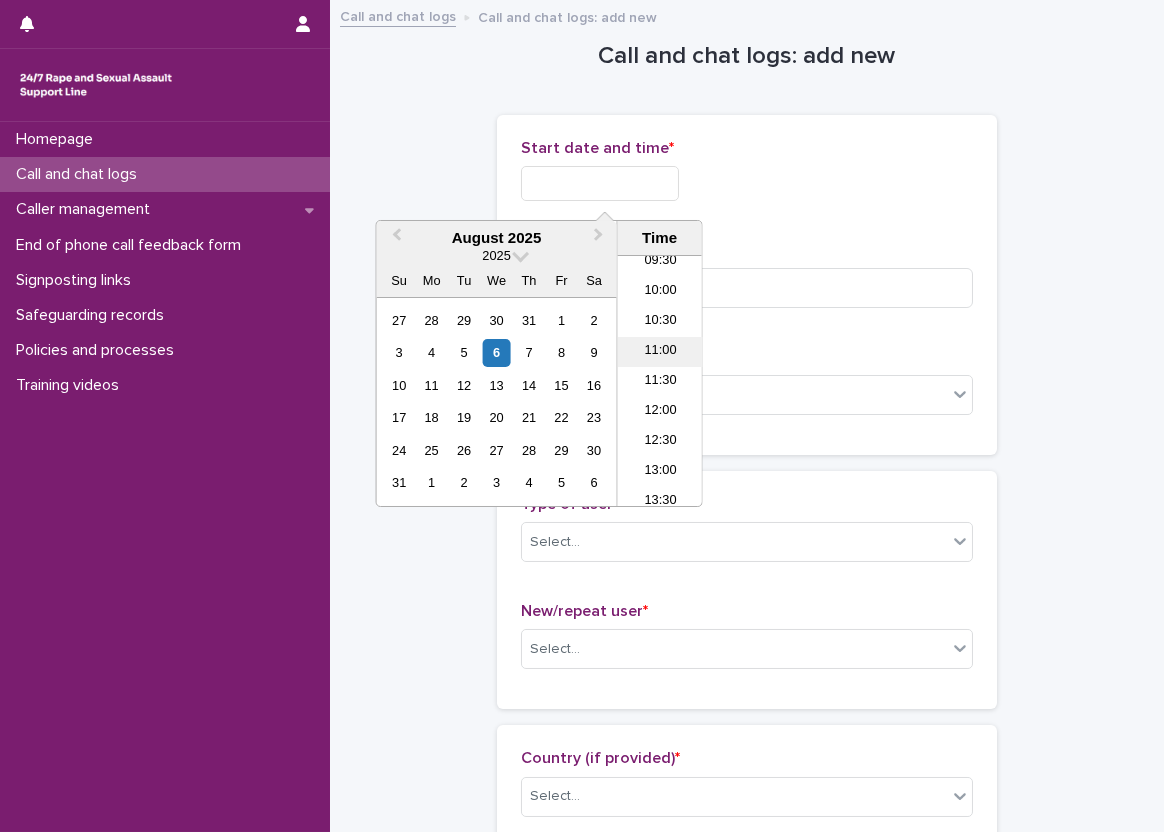 click on "11:00" at bounding box center [660, 352] 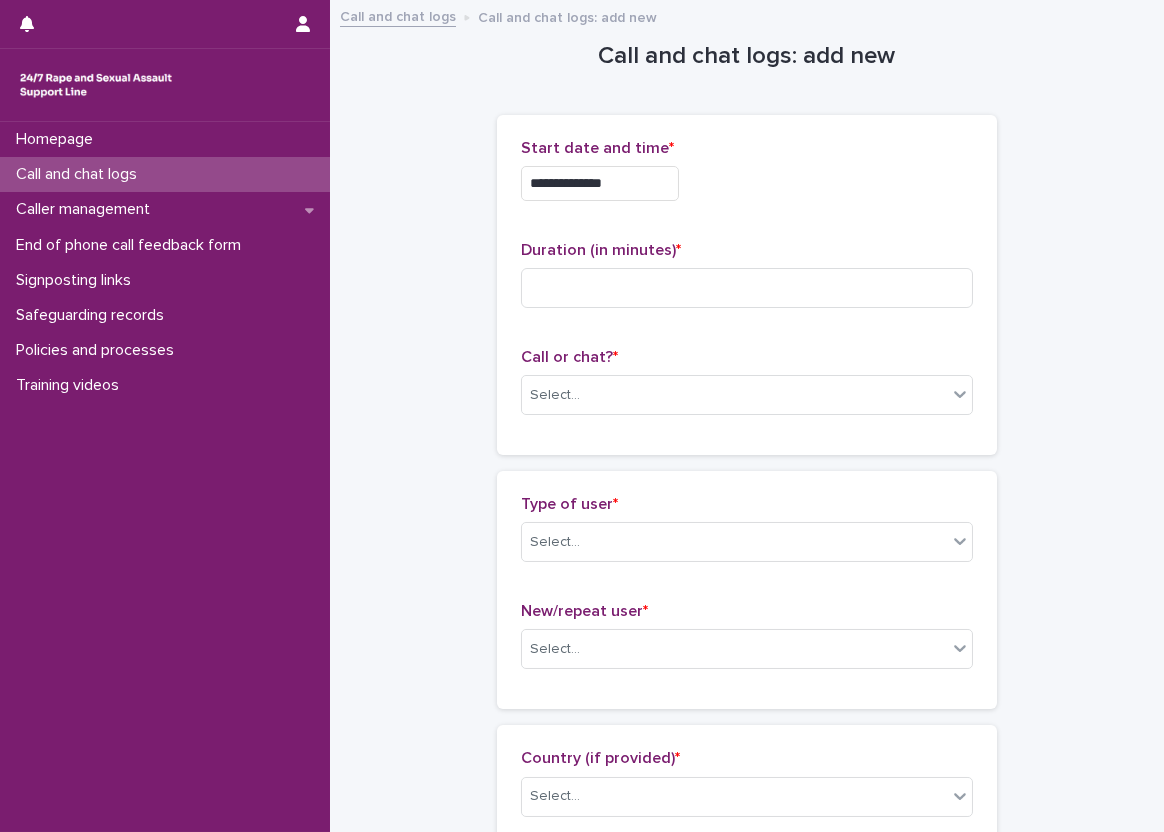 click on "**********" at bounding box center (600, 183) 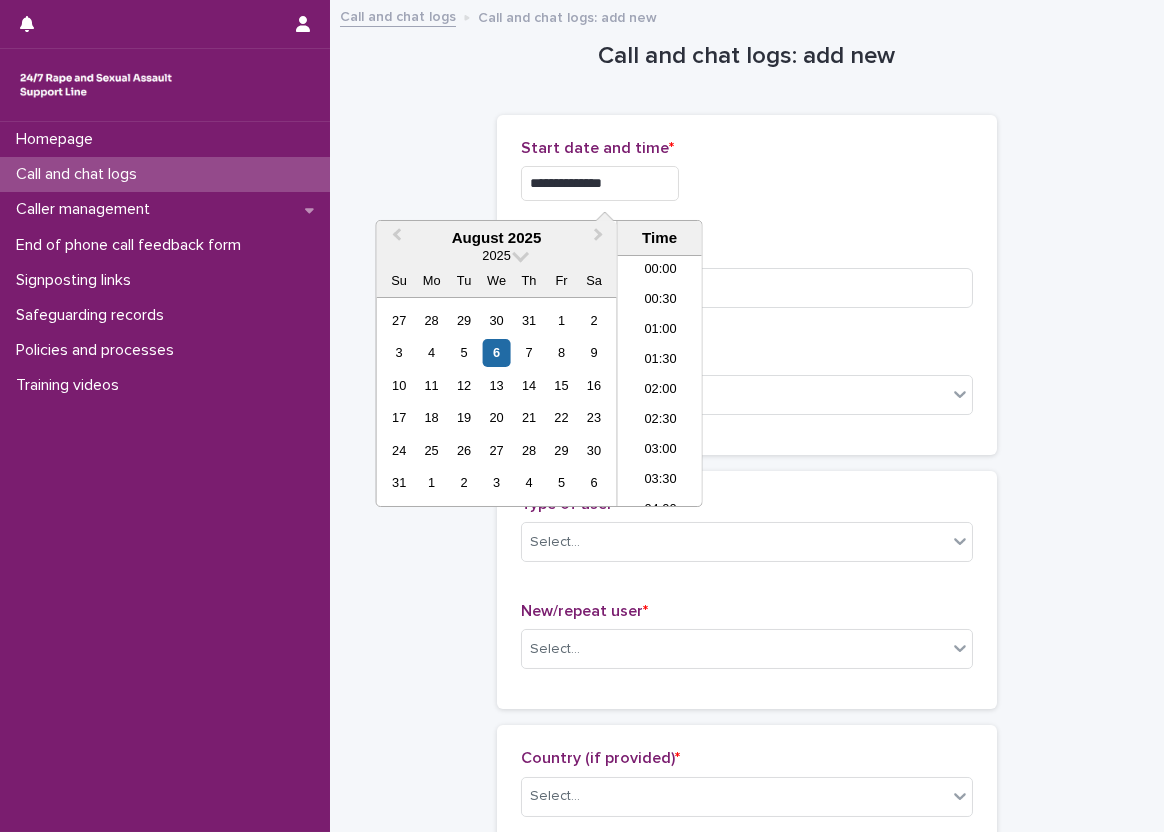 scroll, scrollTop: 550, scrollLeft: 0, axis: vertical 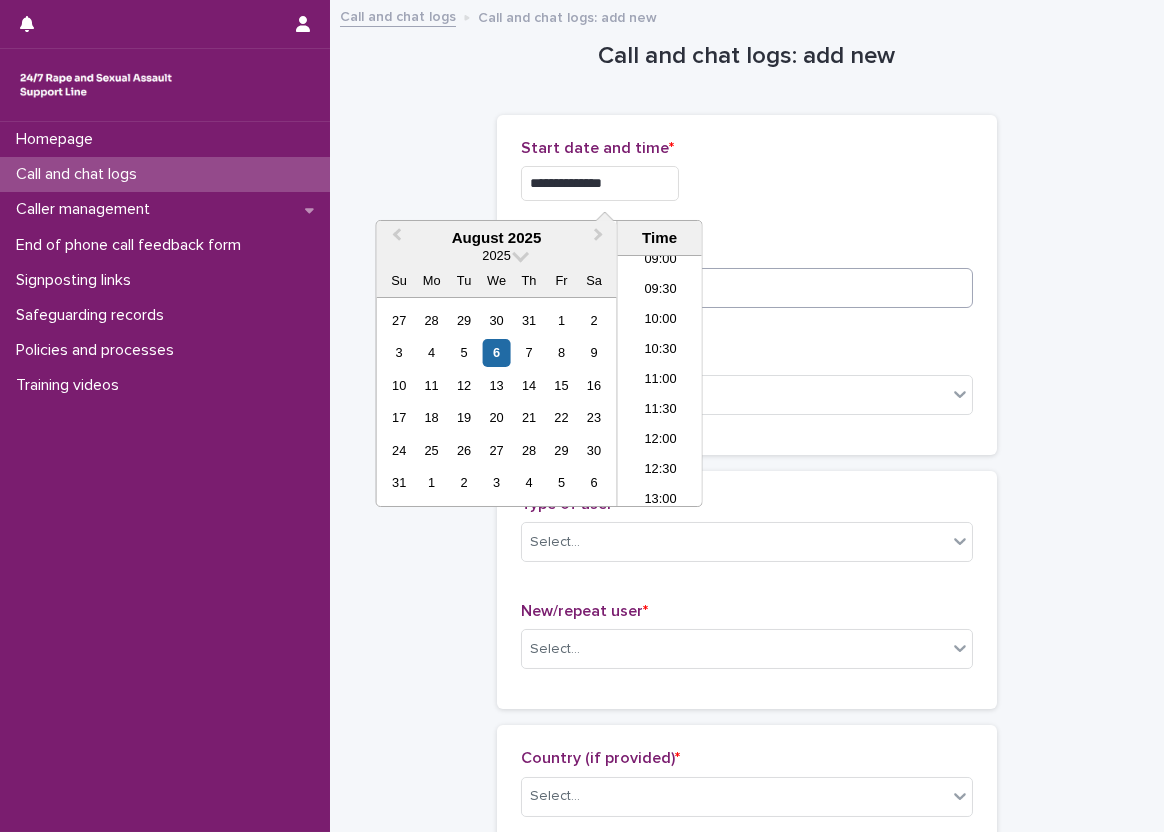 type on "**********" 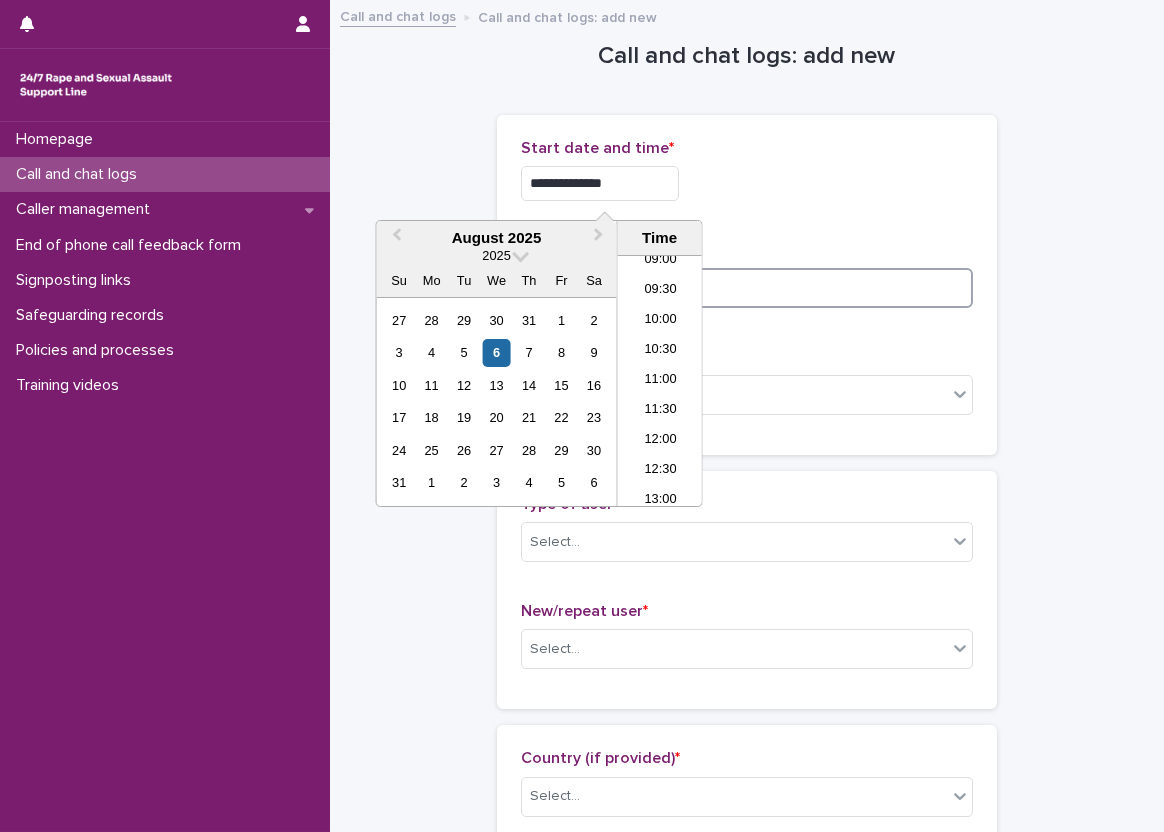 click at bounding box center [747, 288] 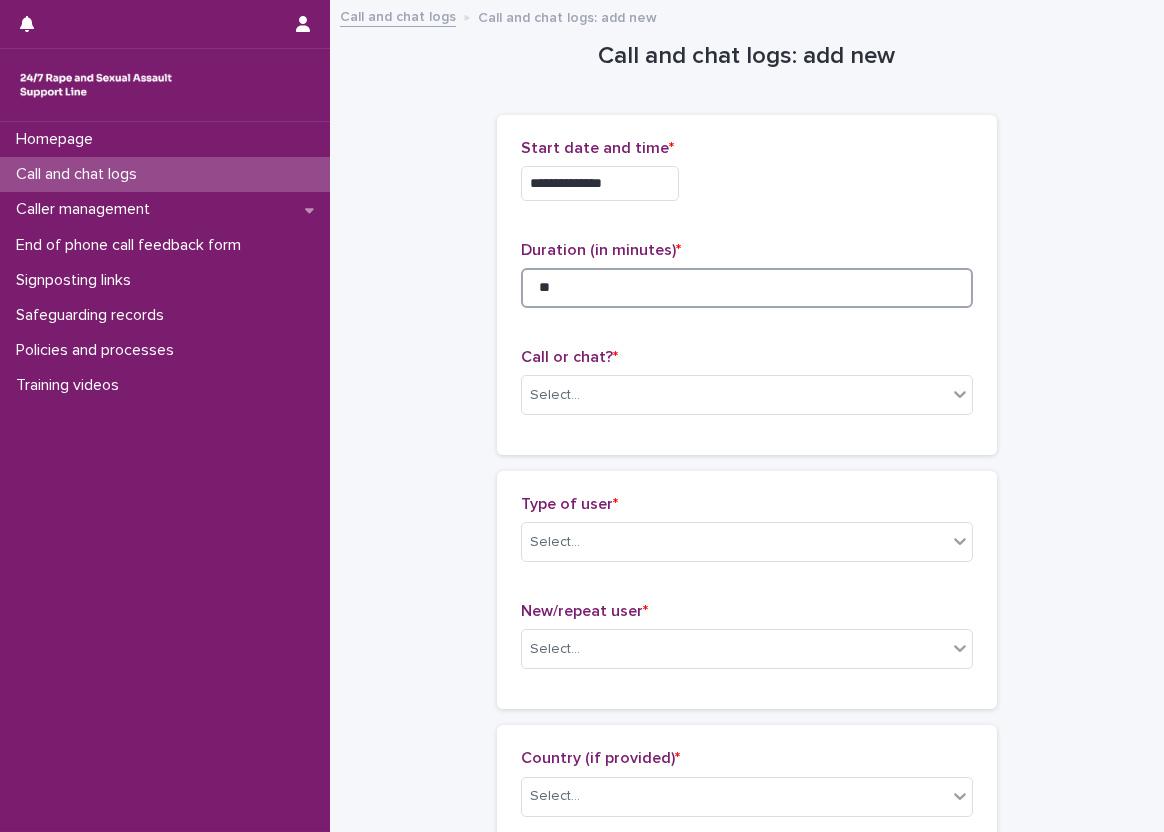 type on "**" 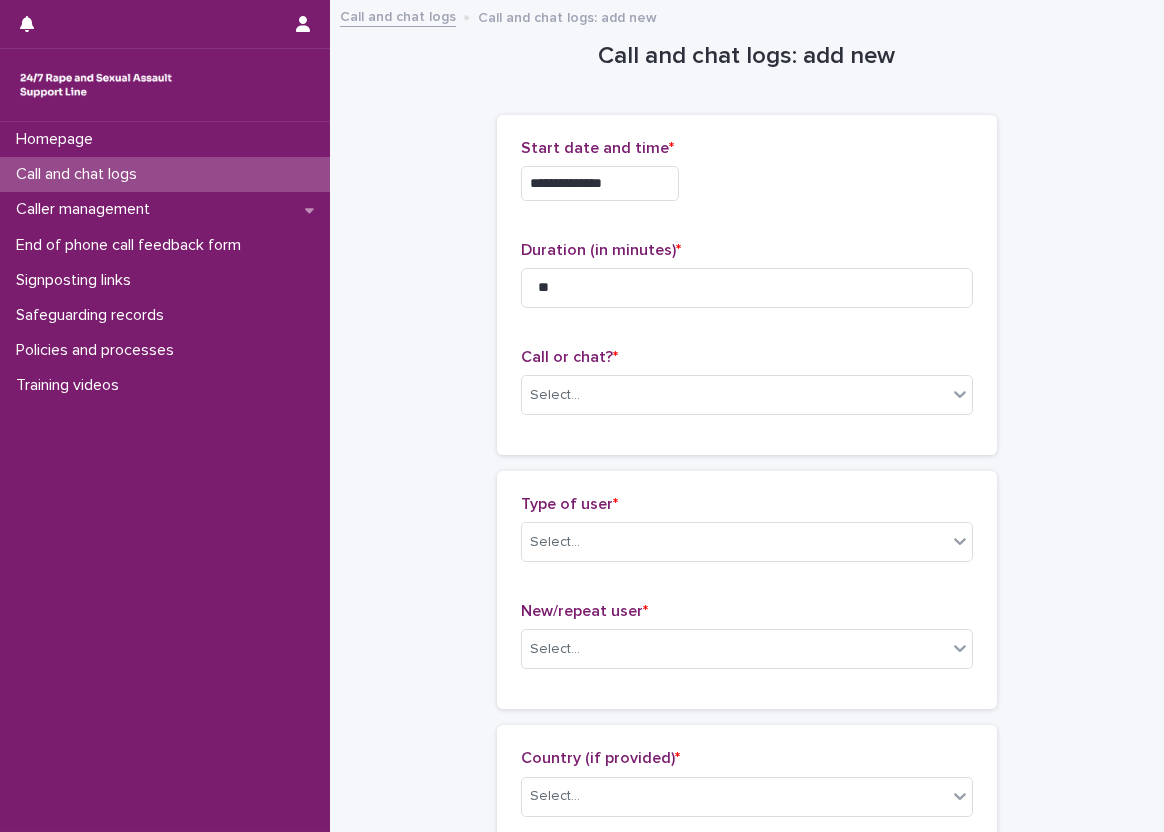 click on "Call or chat? * Select..." at bounding box center [747, 389] 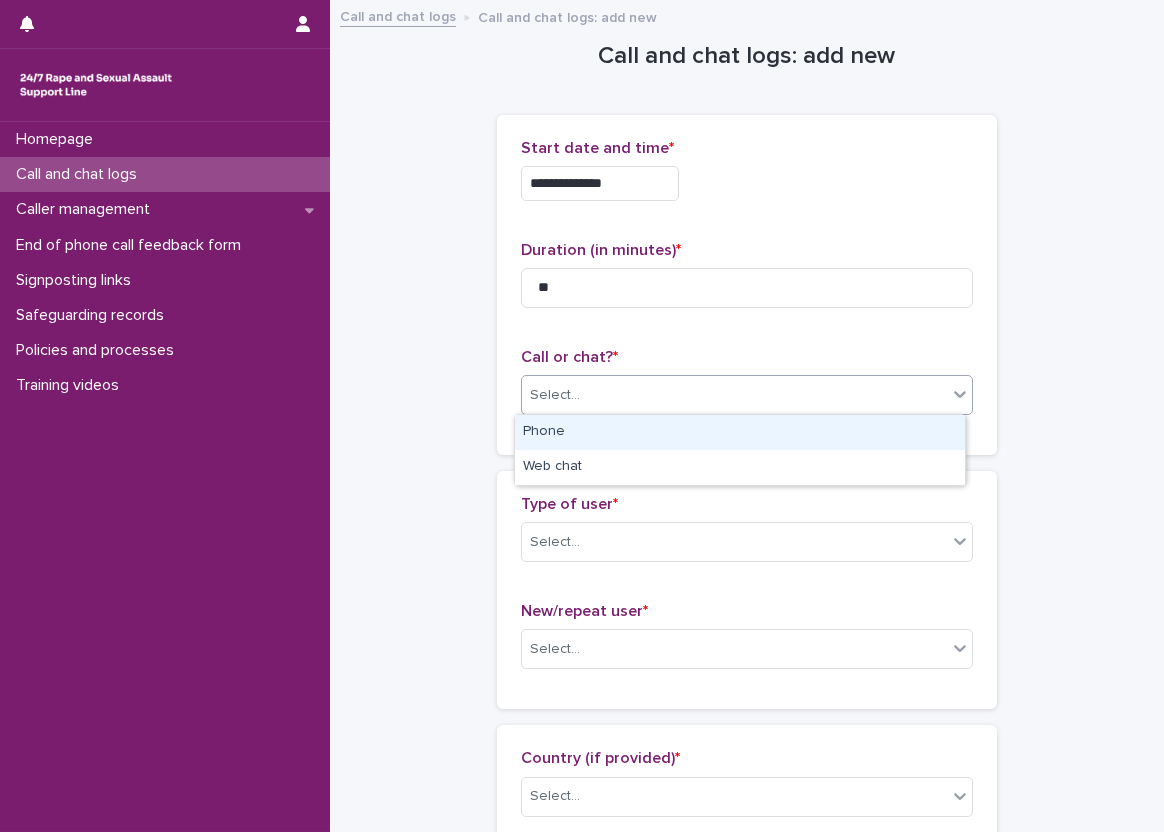 click on "Select..." at bounding box center (734, 395) 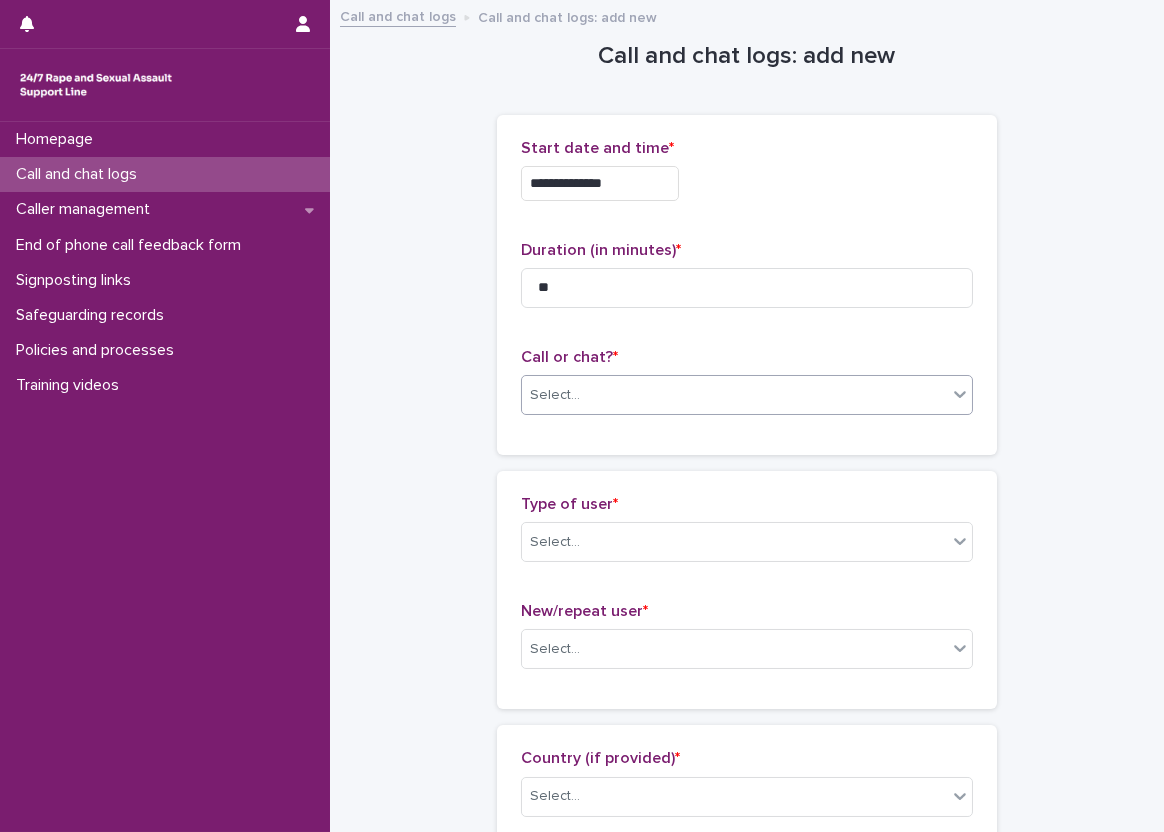 click on "**********" at bounding box center [747, 1084] 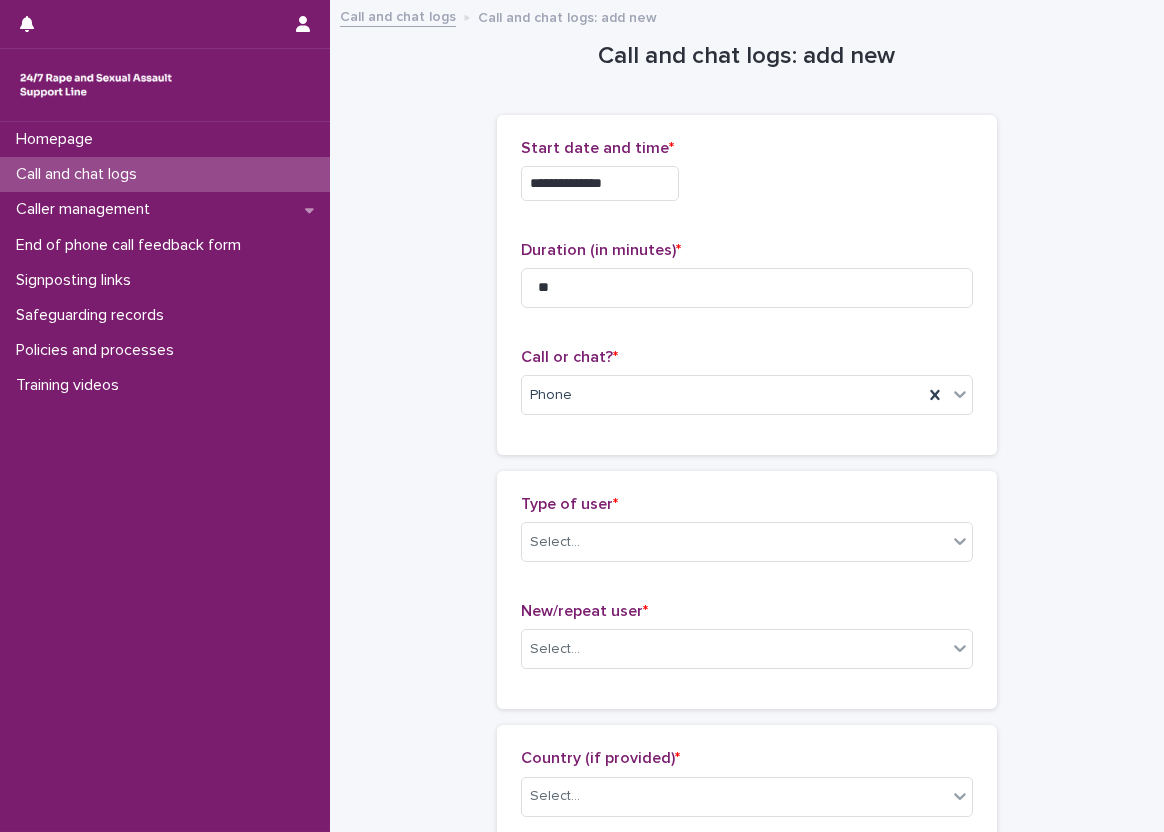 scroll, scrollTop: 300, scrollLeft: 0, axis: vertical 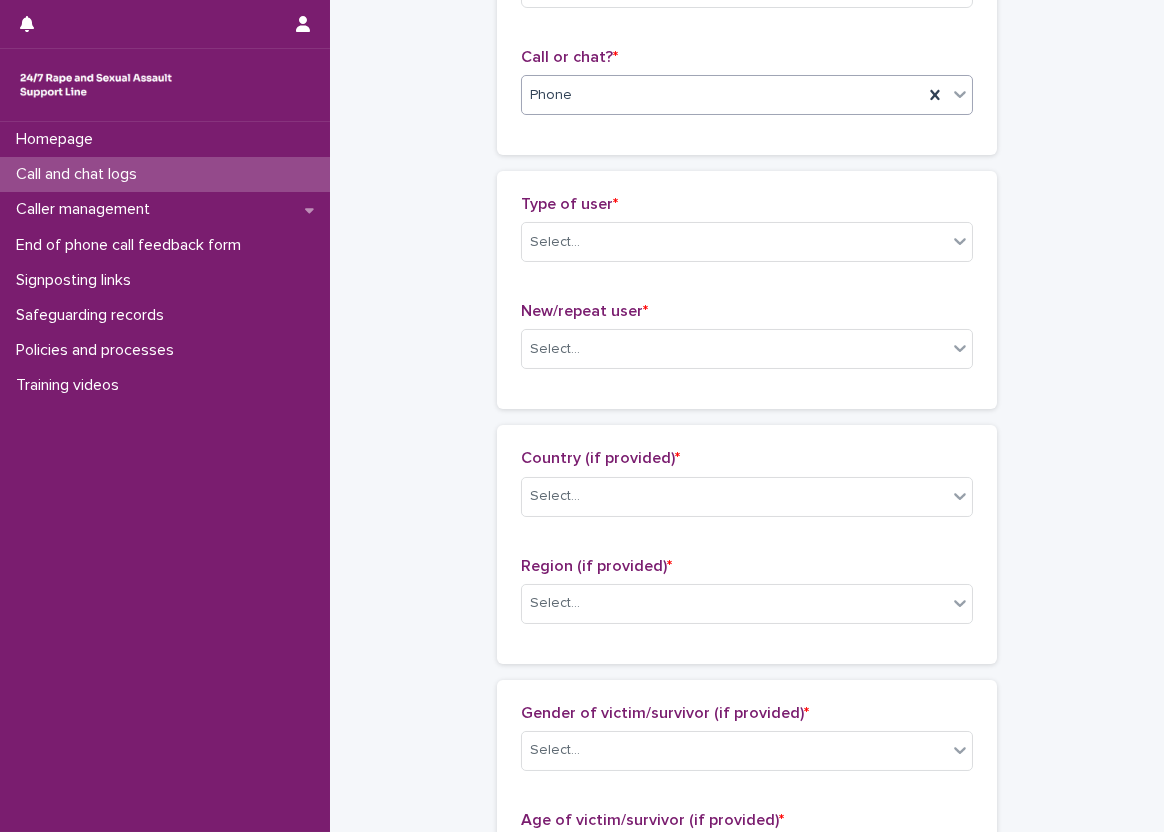 click on "Phone" at bounding box center (722, 95) 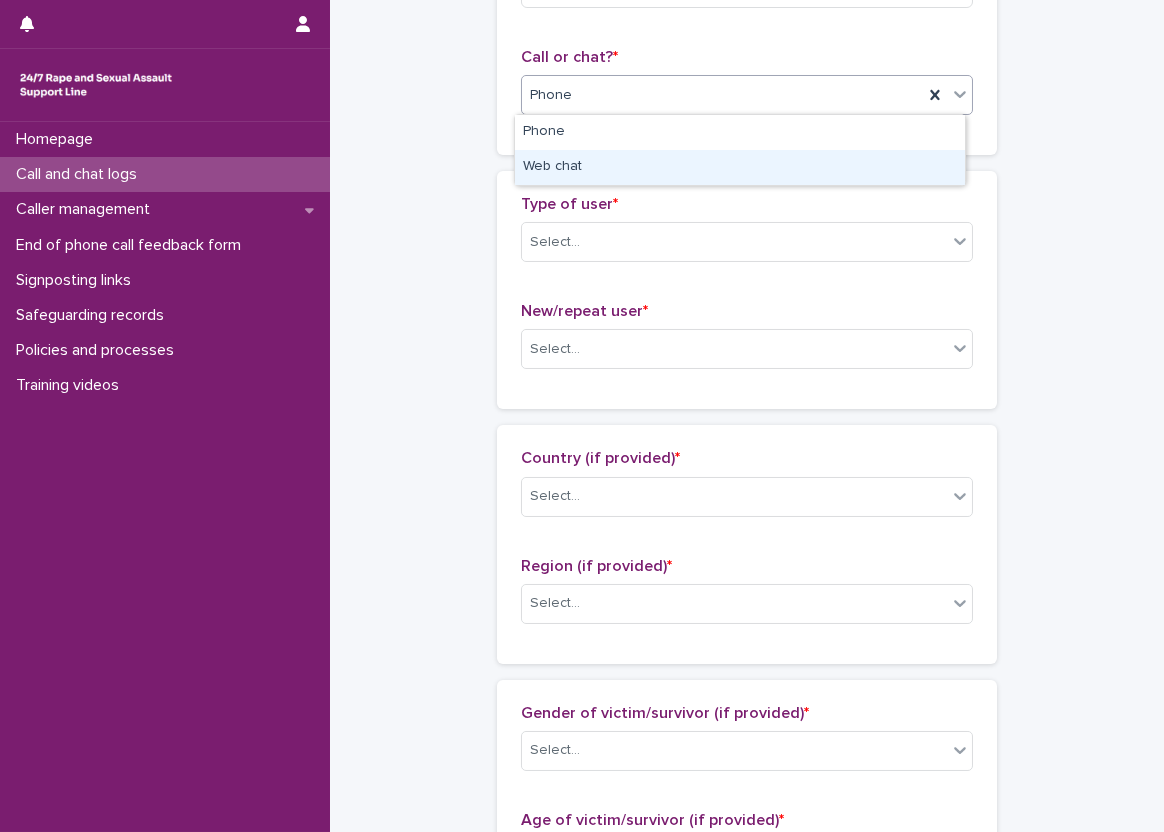 click on "Web chat" at bounding box center [740, 167] 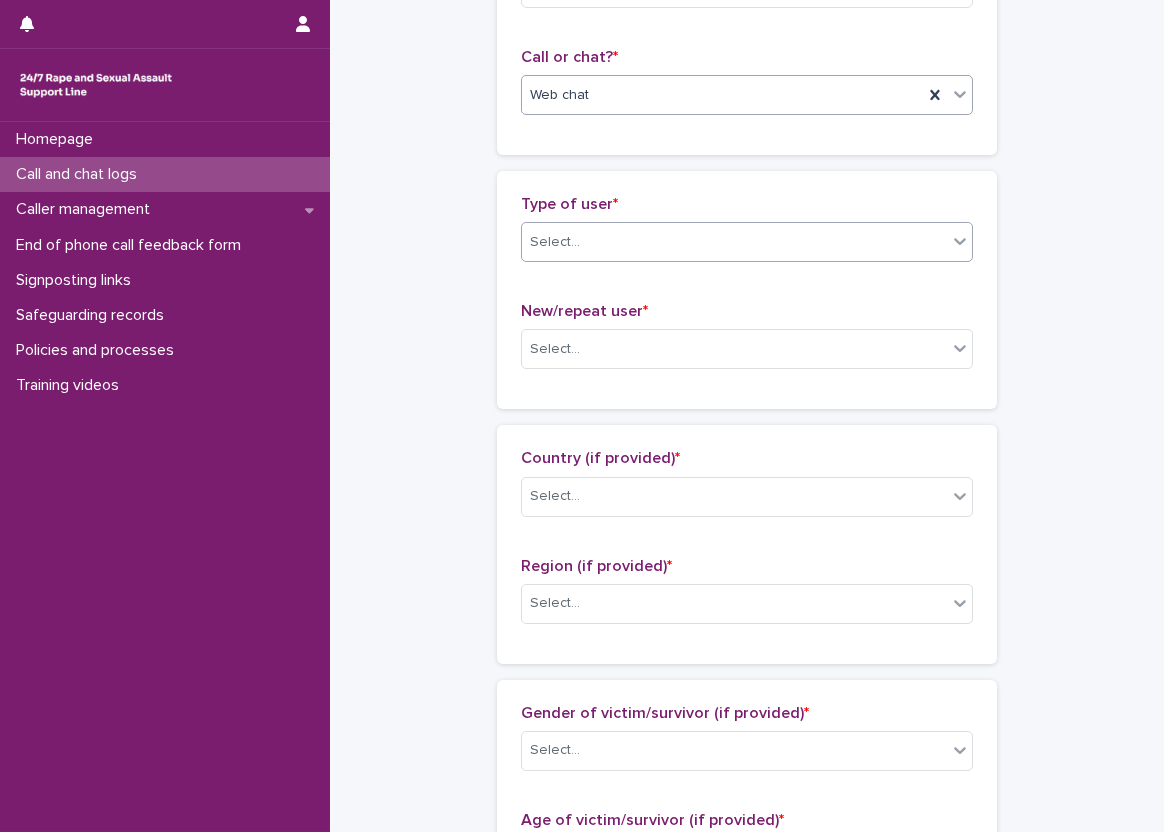 click on "Select..." at bounding box center (734, 242) 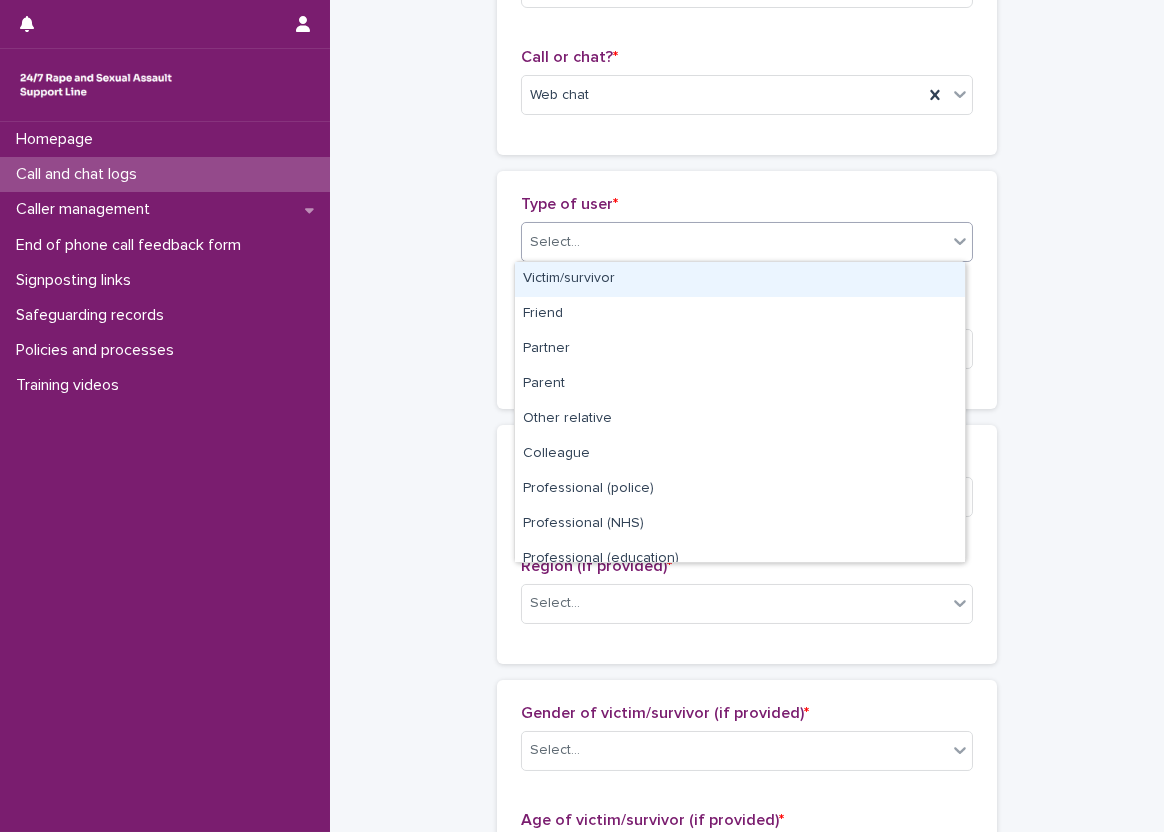 click on "Victim/survivor" at bounding box center [740, 279] 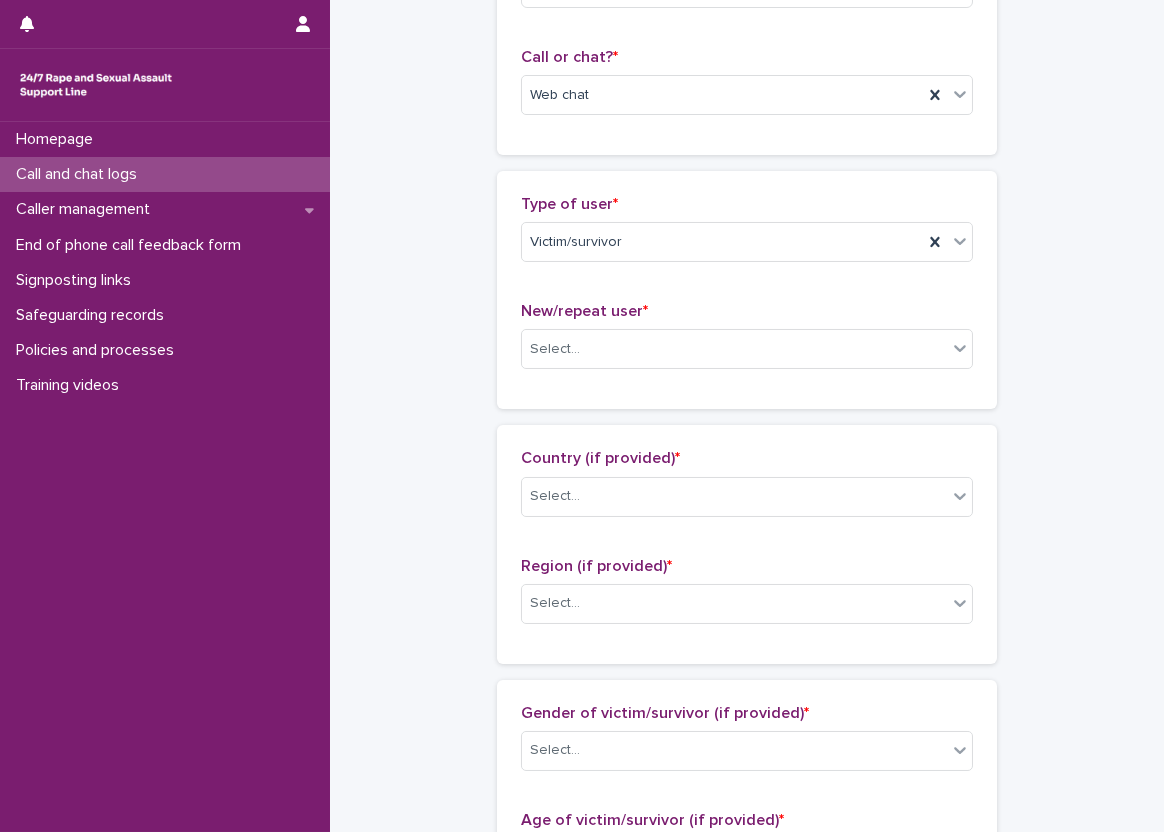 click on "**********" at bounding box center [747, 784] 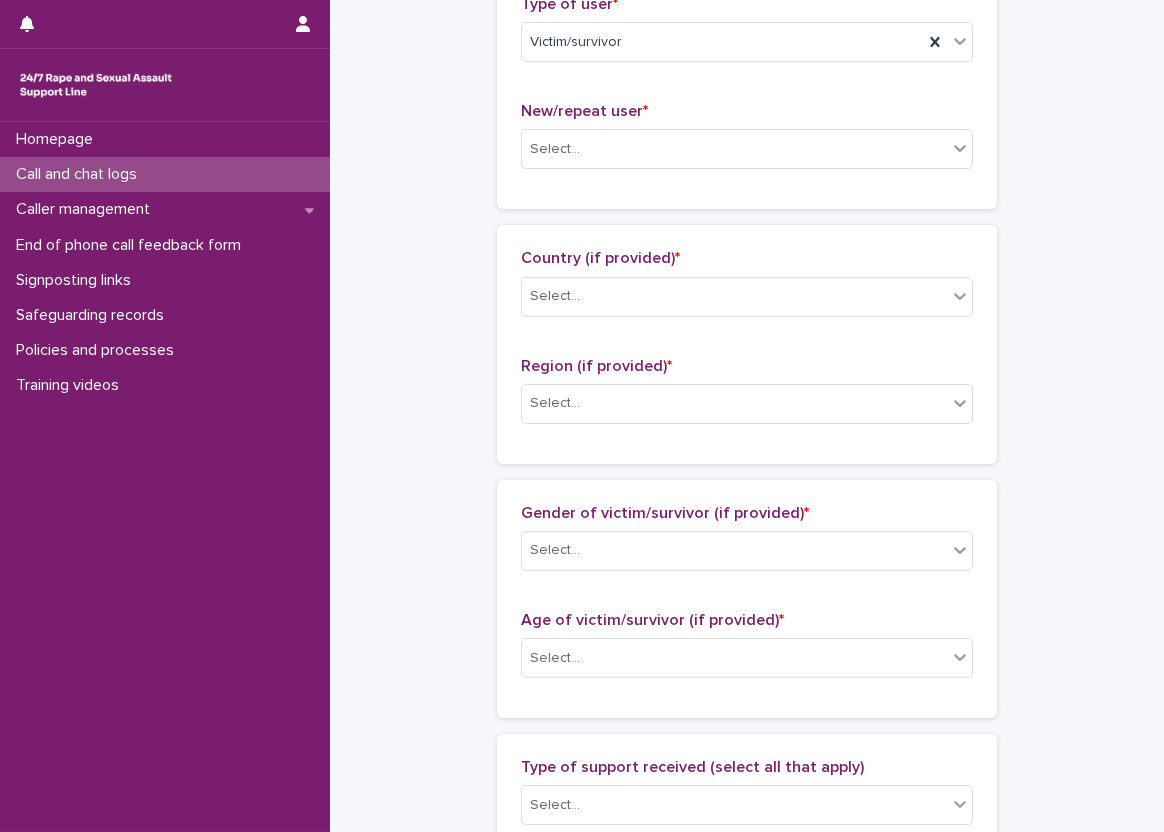 scroll, scrollTop: 500, scrollLeft: 0, axis: vertical 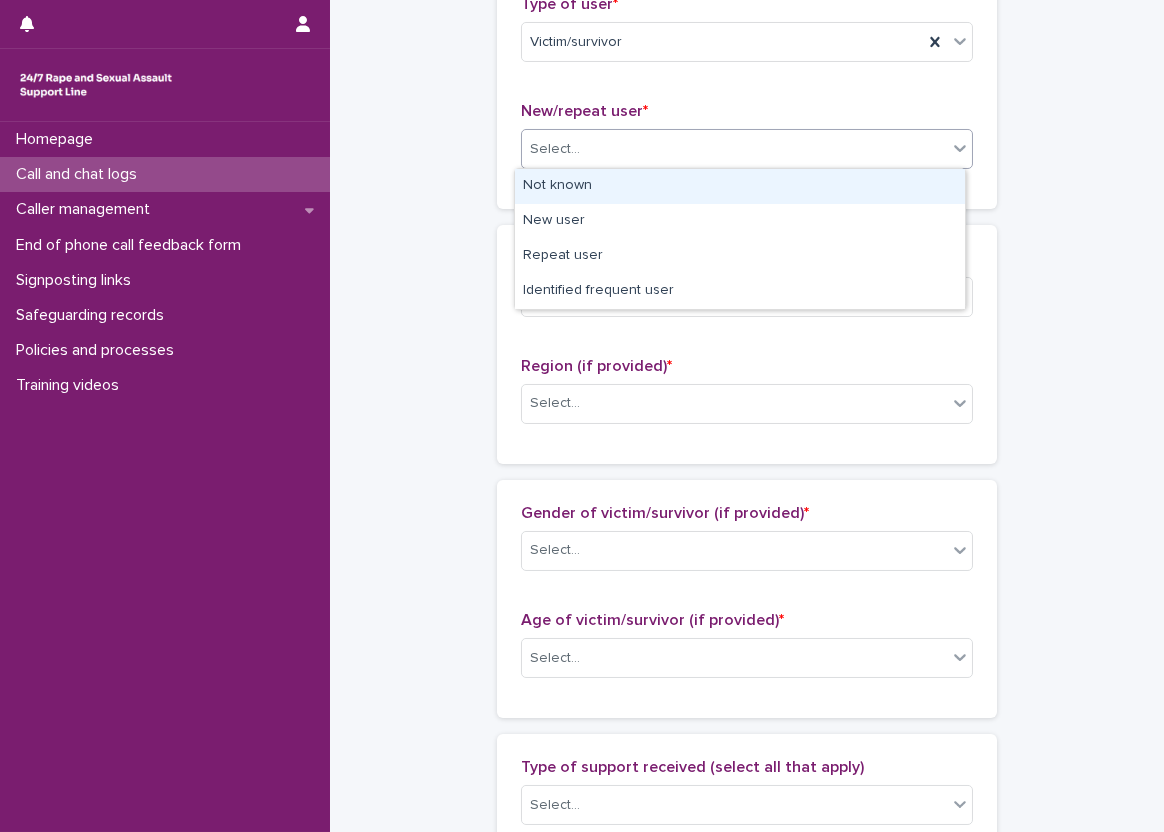 click on "Select..." at bounding box center (734, 149) 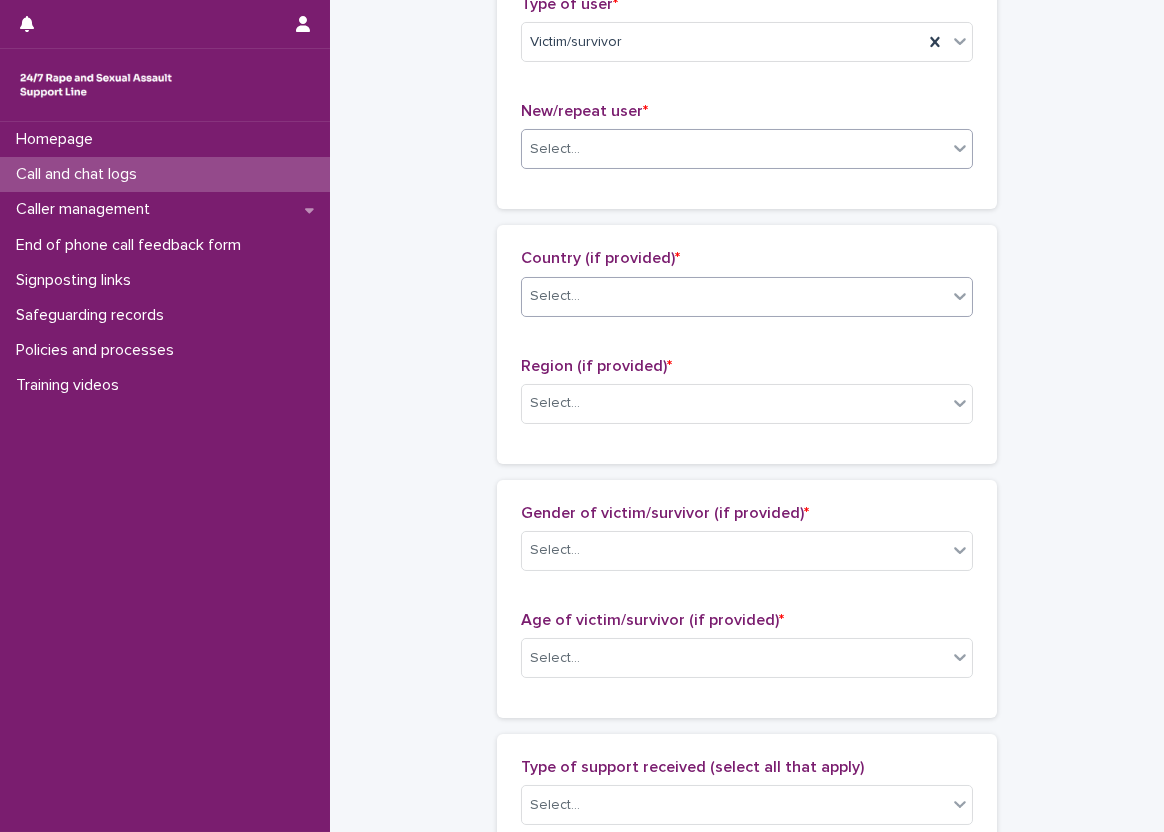 click on "Country (if provided) * Select..." at bounding box center [747, 290] 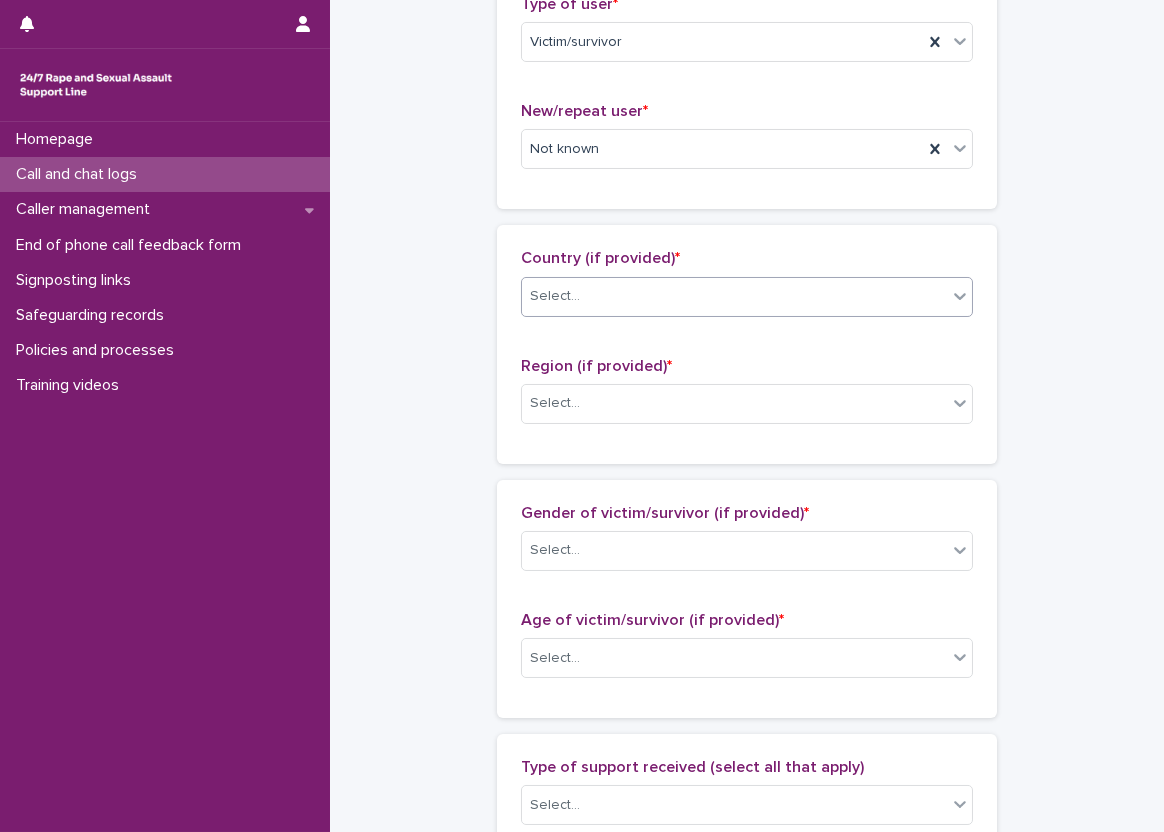 click on "**********" at bounding box center [582, 416] 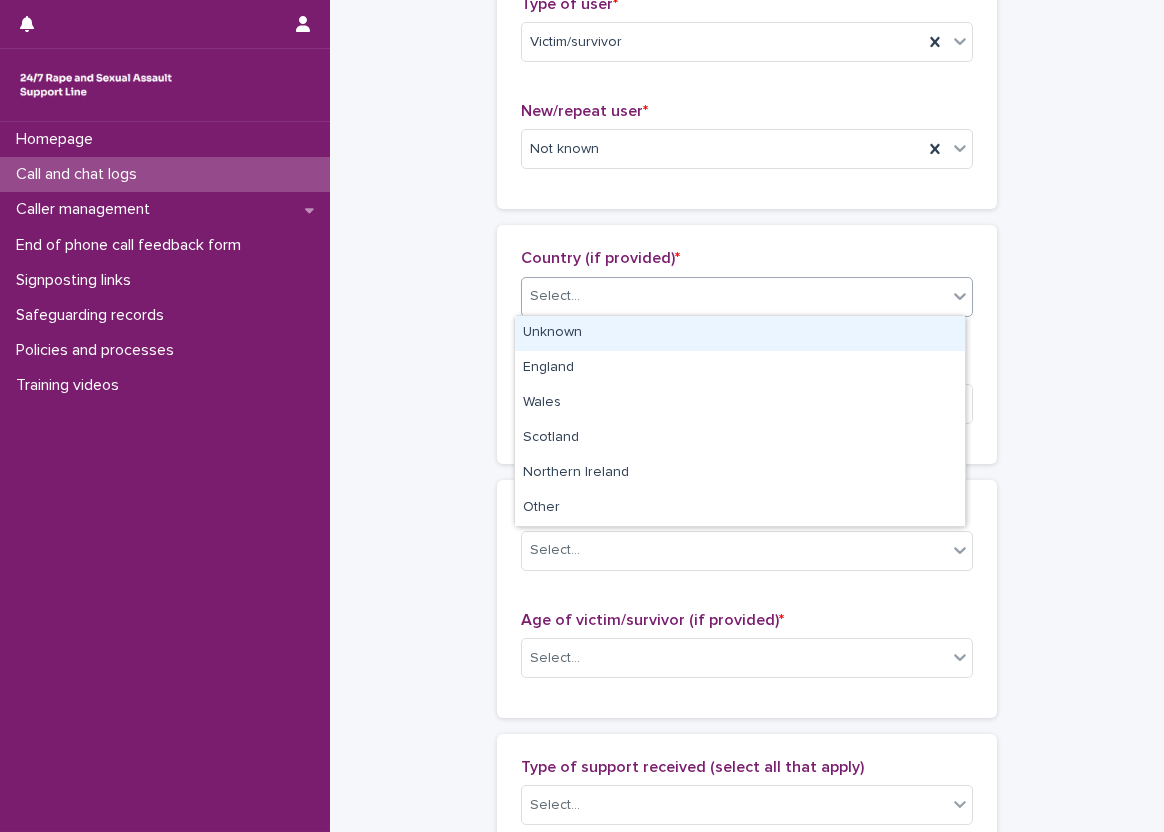 drag, startPoint x: 581, startPoint y: 326, endPoint x: 573, endPoint y: 368, distance: 42.755116 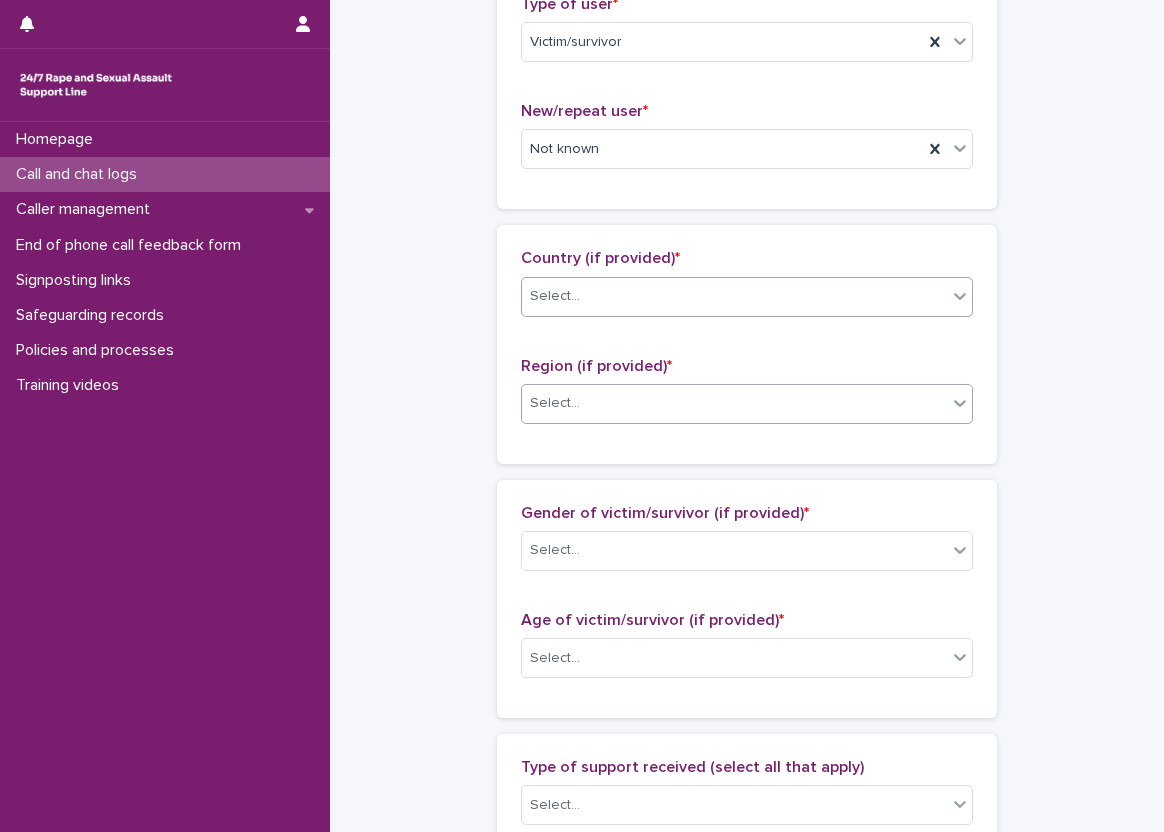 click on "Select..." at bounding box center (555, 403) 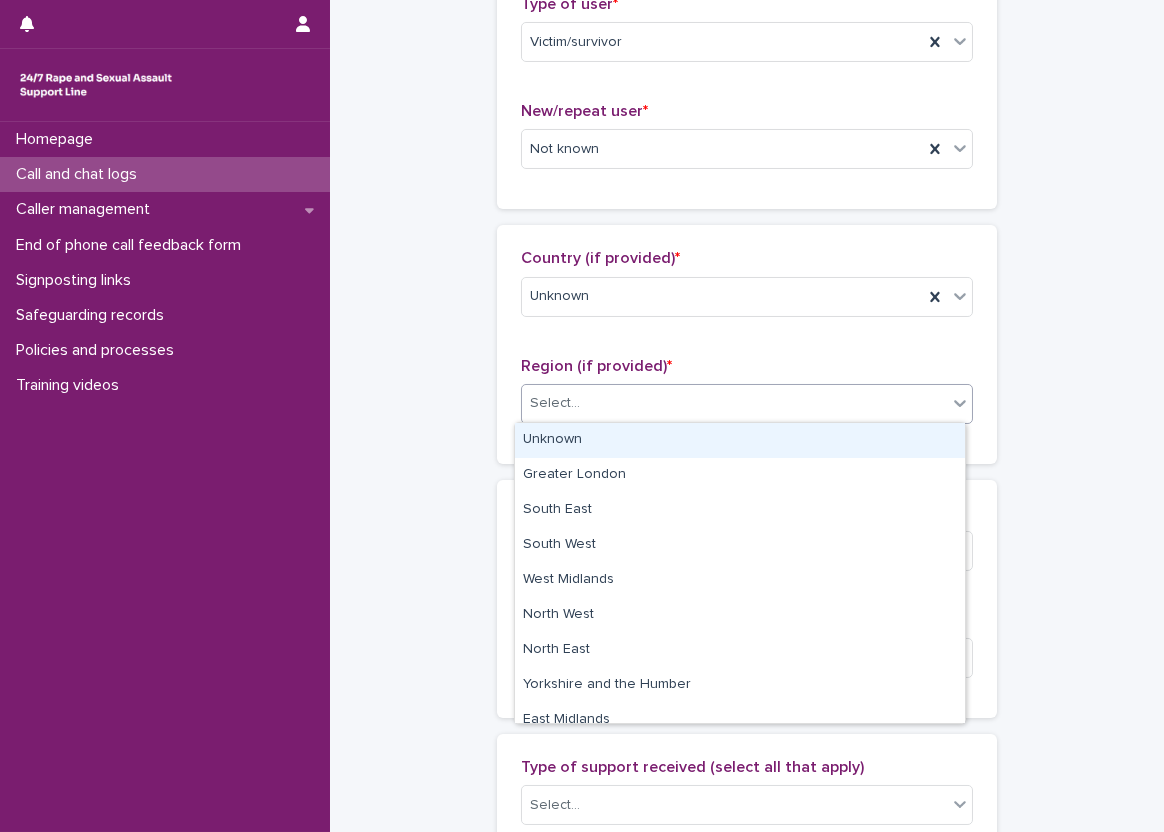 click on "Unknown" at bounding box center [740, 440] 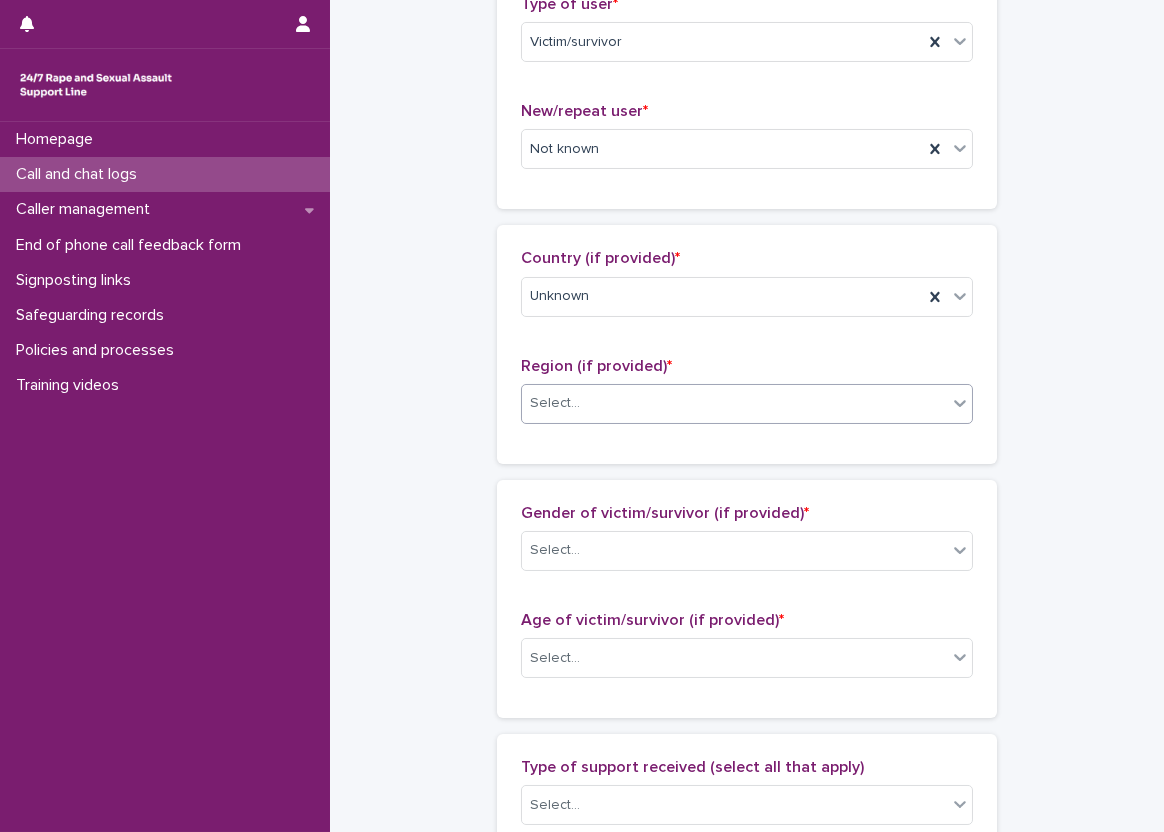 click on "Country (if provided) * Unknown Region (if provided) *   option Unknown, selected.     0 results available. Select is focused ,type to refine list, press Down to open the menu,  Select..." at bounding box center [747, 344] 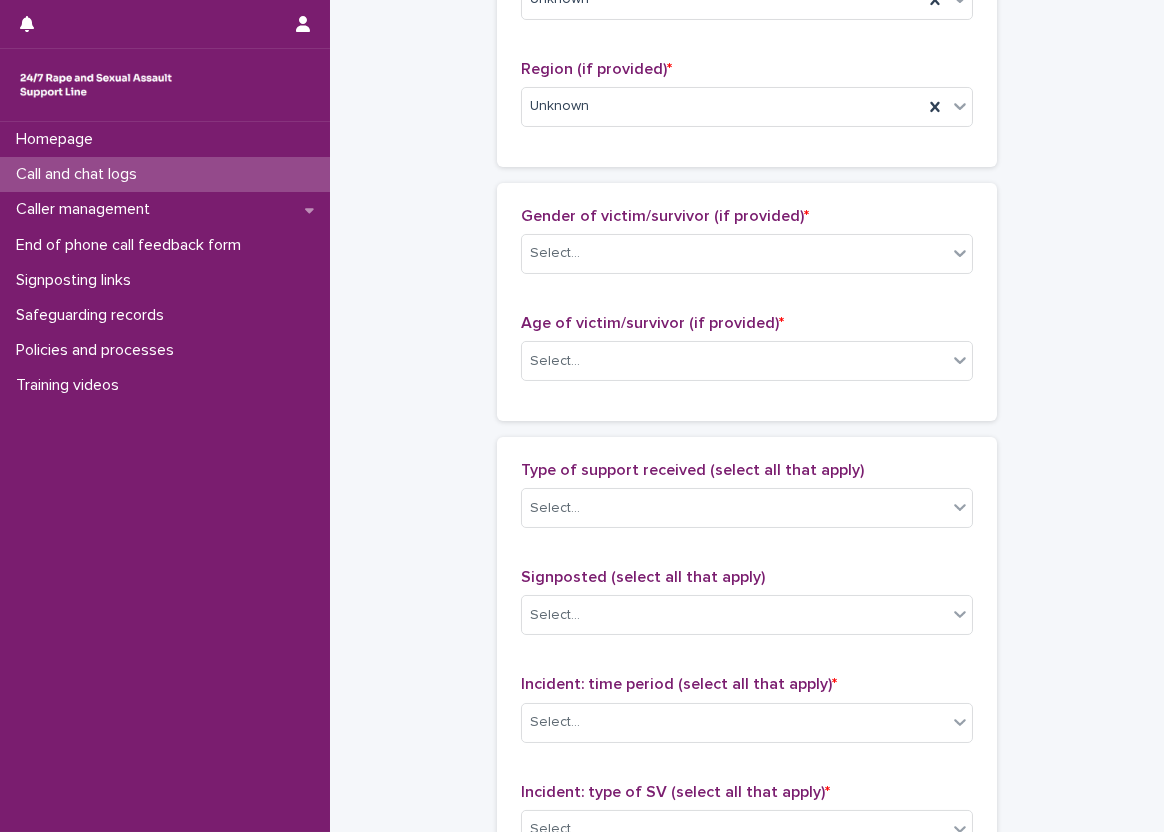 scroll, scrollTop: 800, scrollLeft: 0, axis: vertical 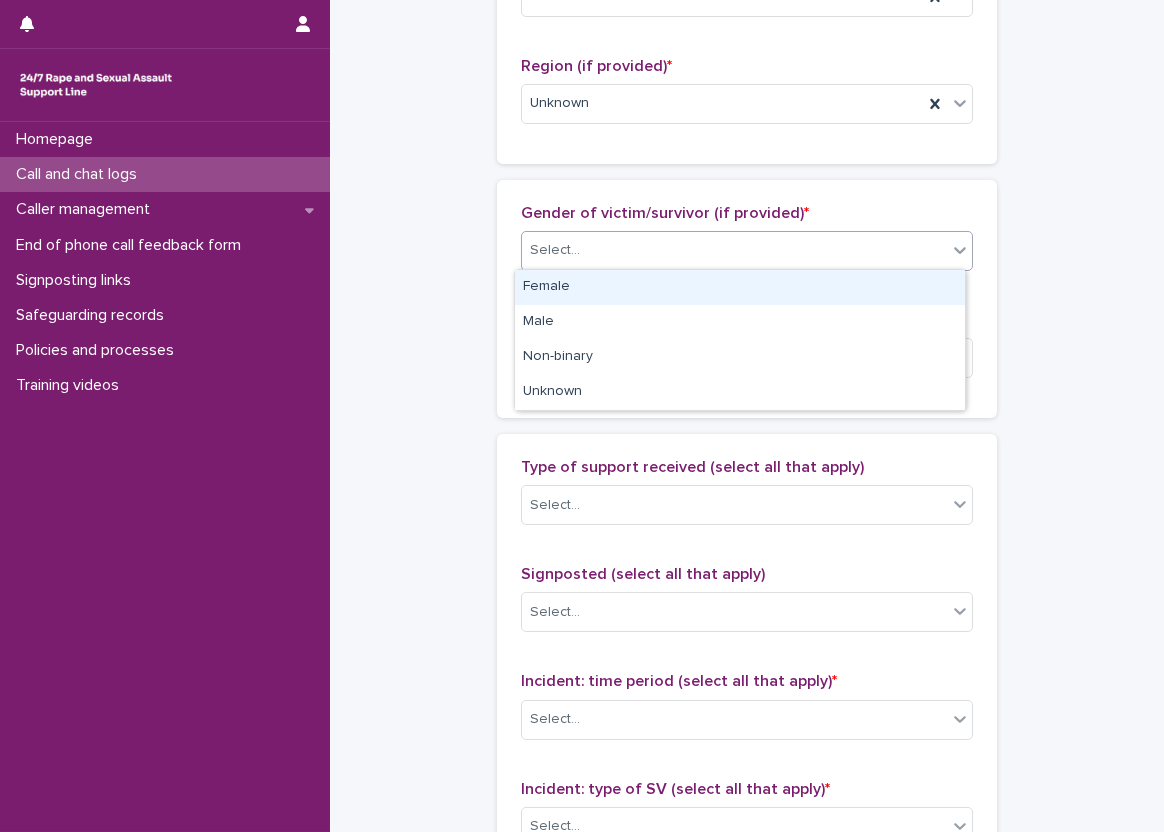 click on "Select..." at bounding box center (555, 250) 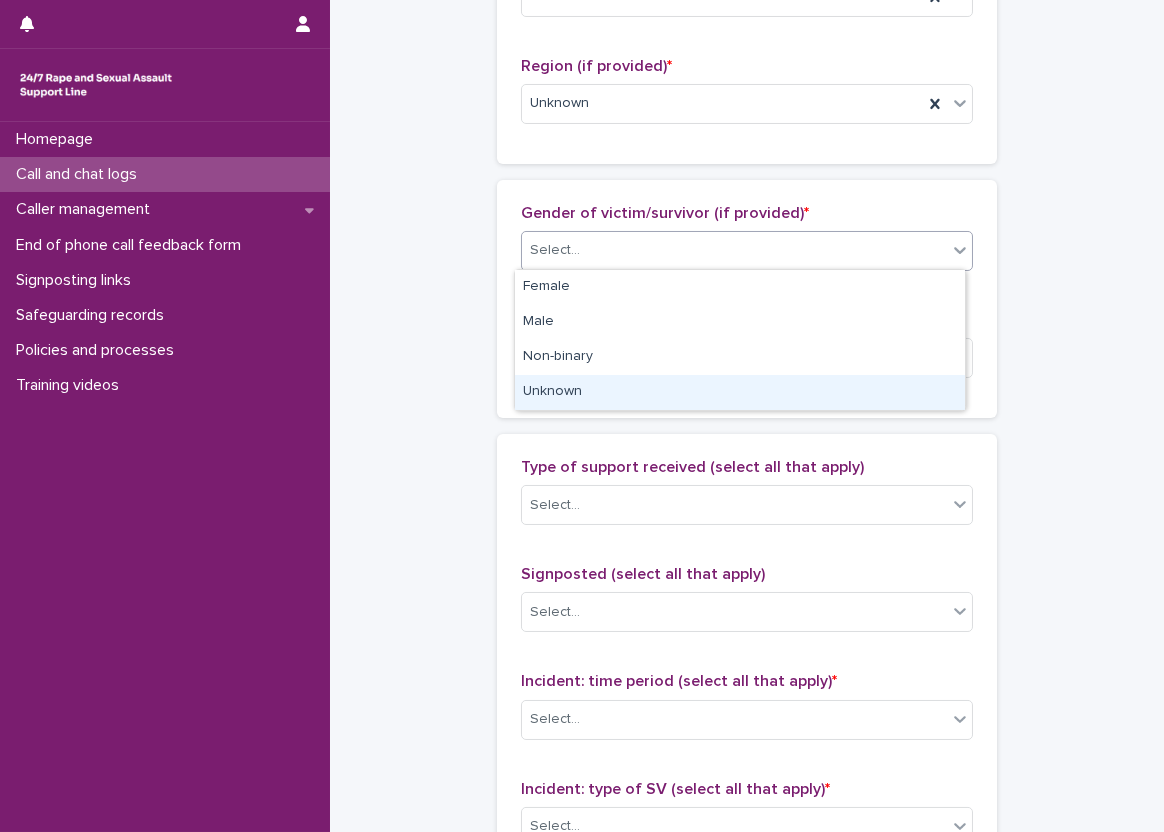 click on "Unknown" at bounding box center (740, 392) 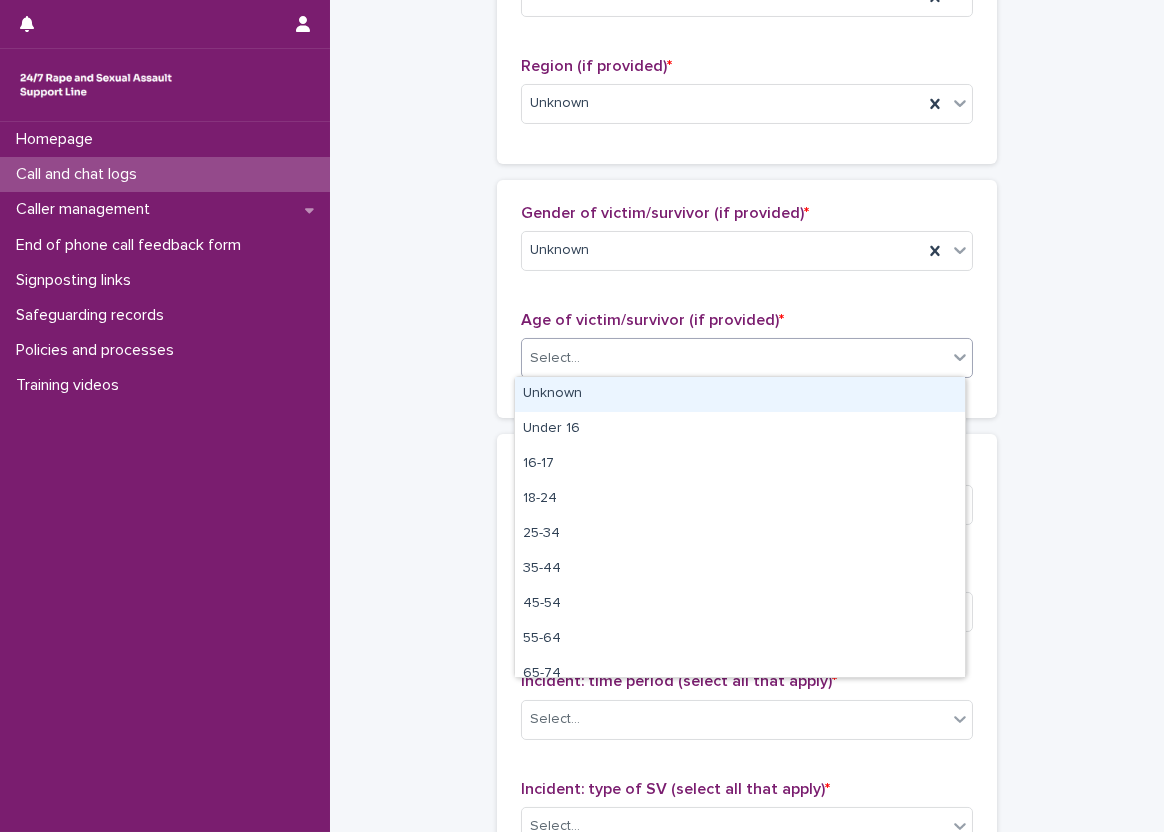 click on "Select..." at bounding box center [734, 358] 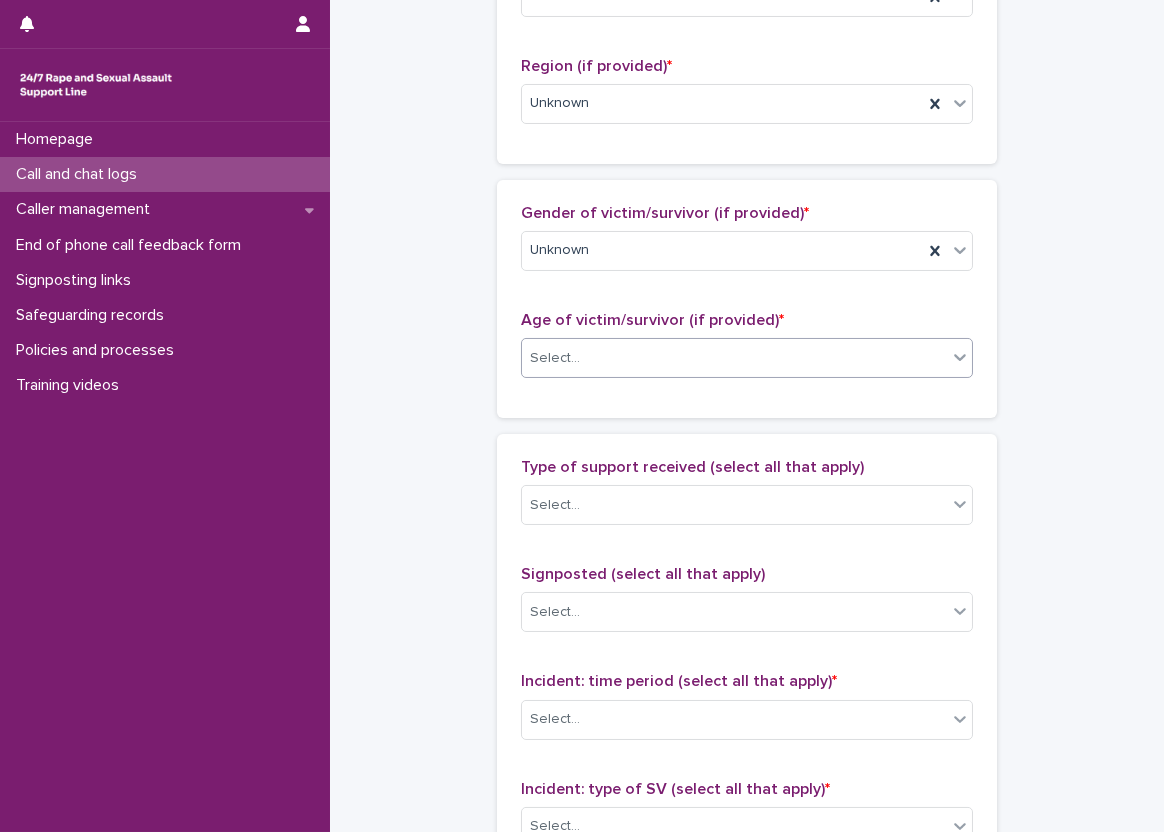 click on "**********" at bounding box center (747, 284) 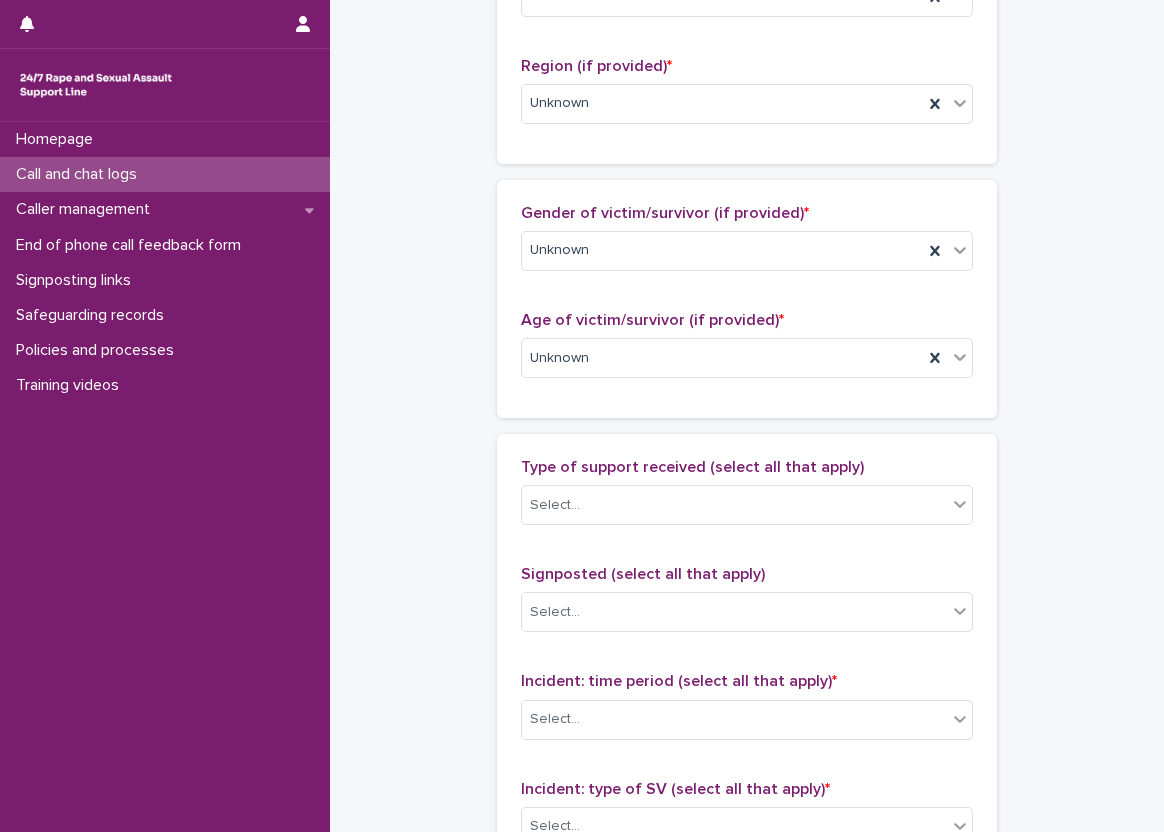 scroll, scrollTop: 1000, scrollLeft: 0, axis: vertical 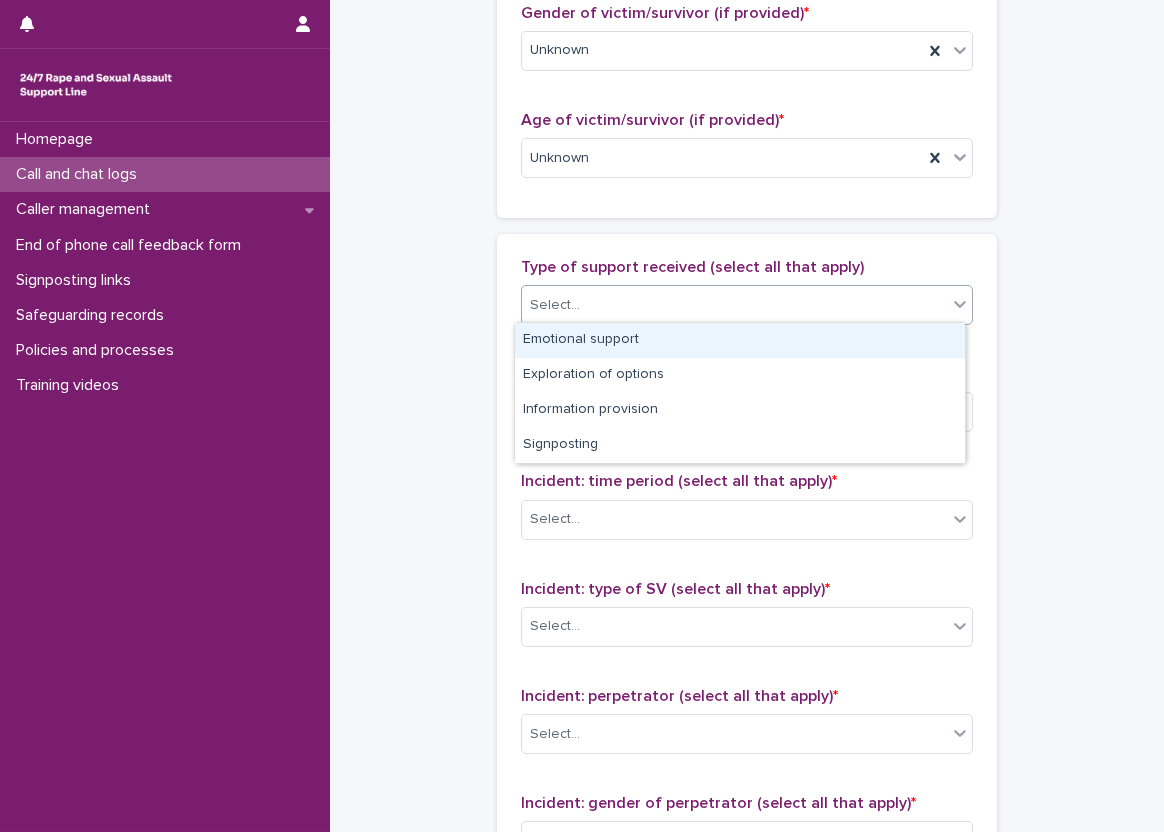 click on "Select..." at bounding box center (734, 305) 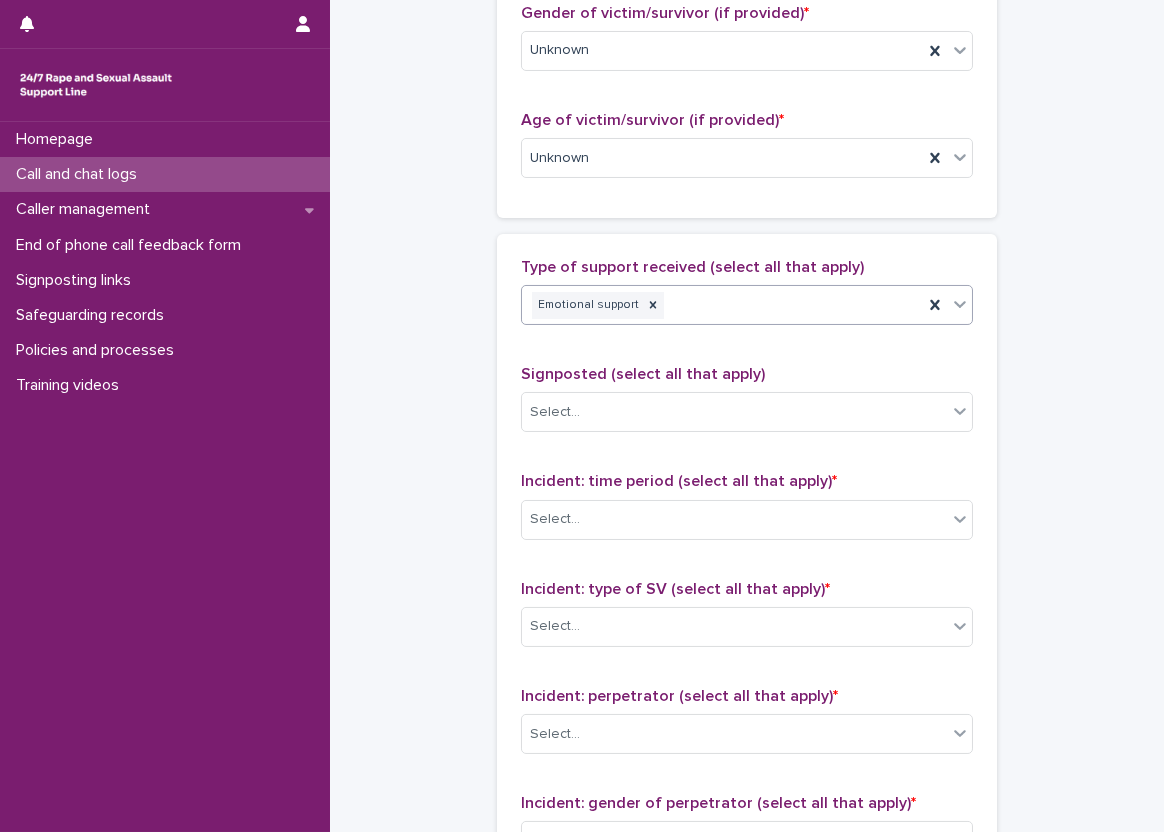 click on "**********" at bounding box center [747, 84] 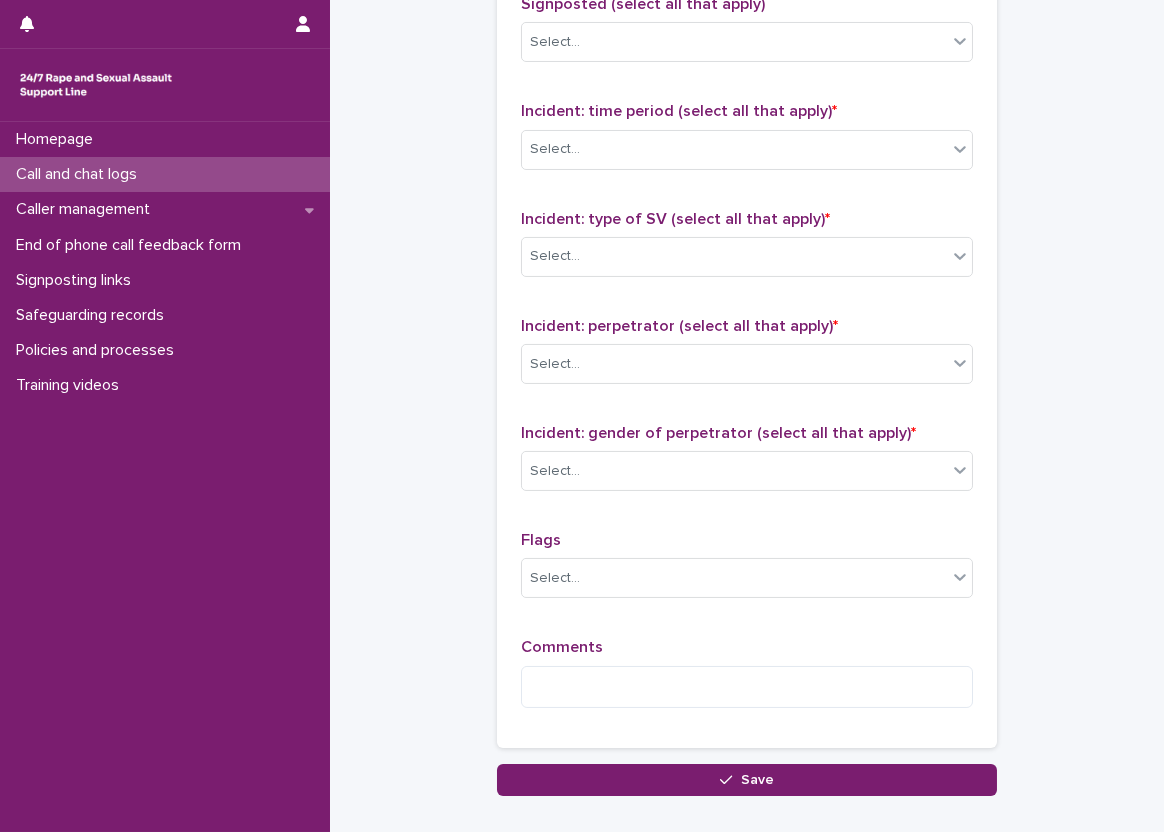 scroll, scrollTop: 1400, scrollLeft: 0, axis: vertical 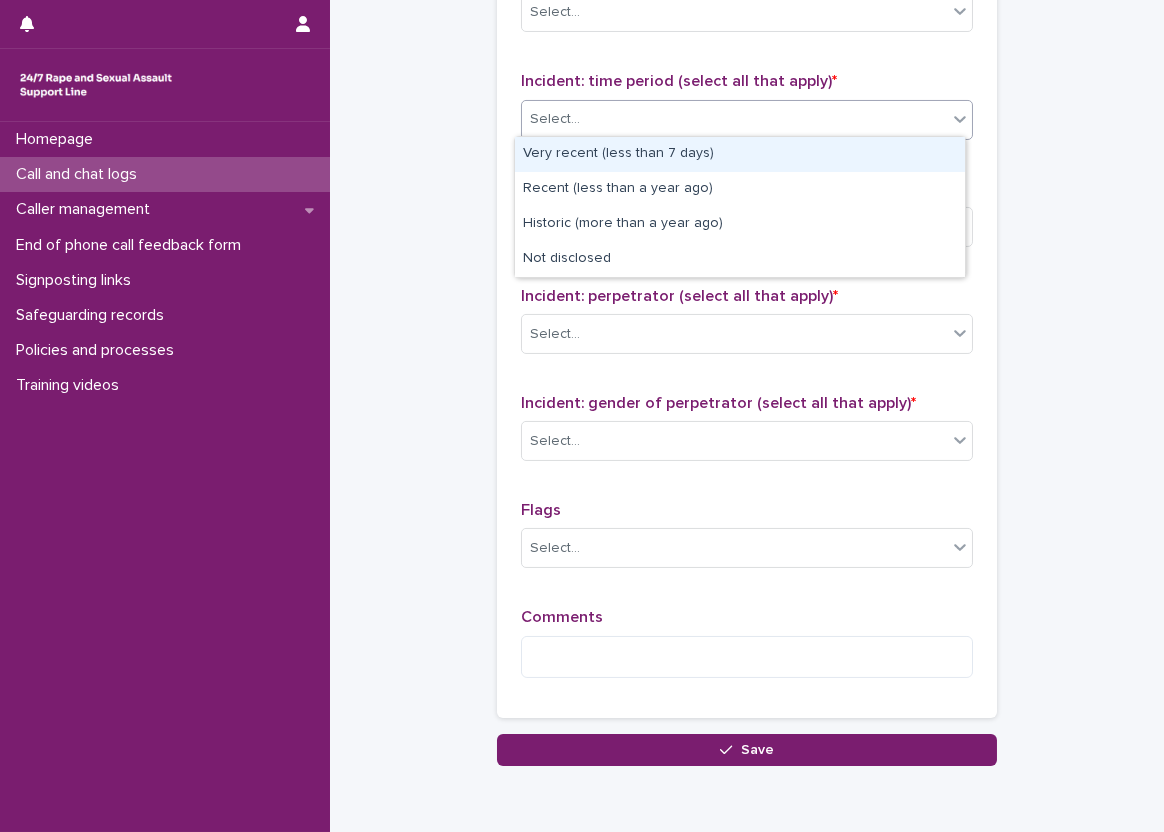click on "Select..." at bounding box center [747, 120] 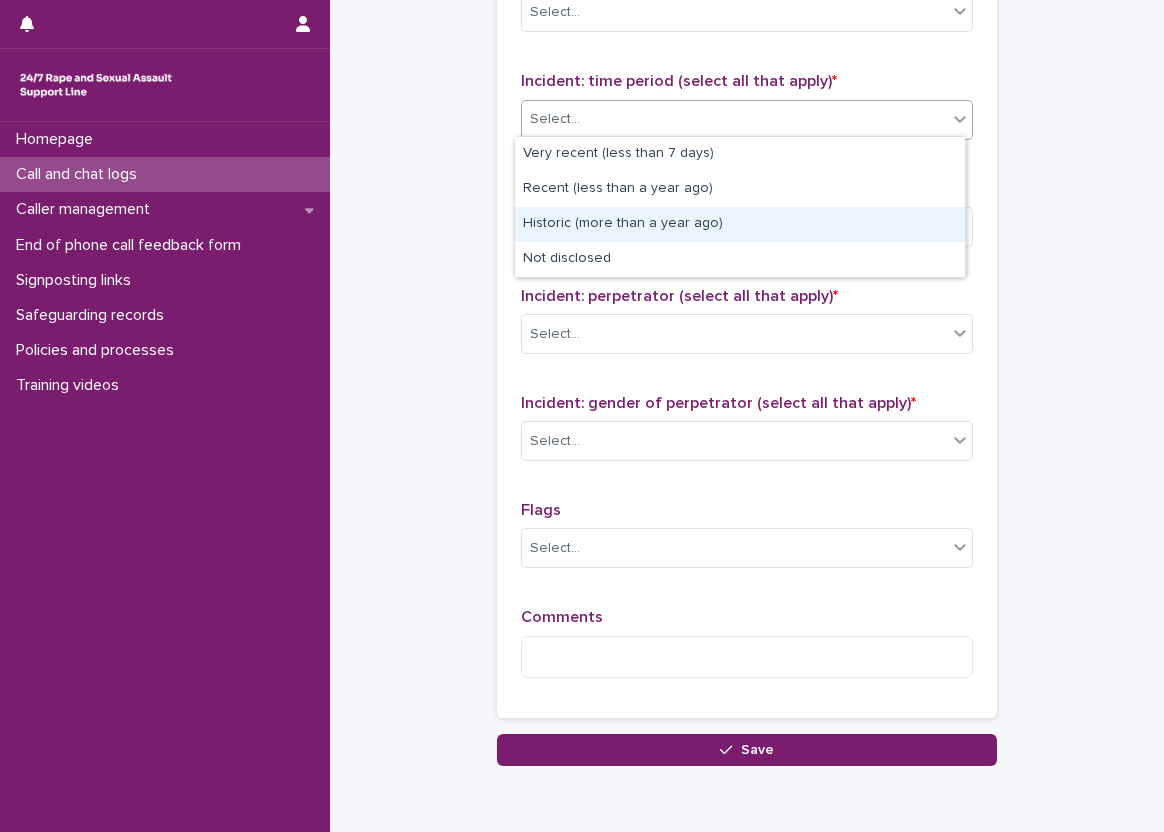 click on "Historic (more than a year ago)" at bounding box center (740, 224) 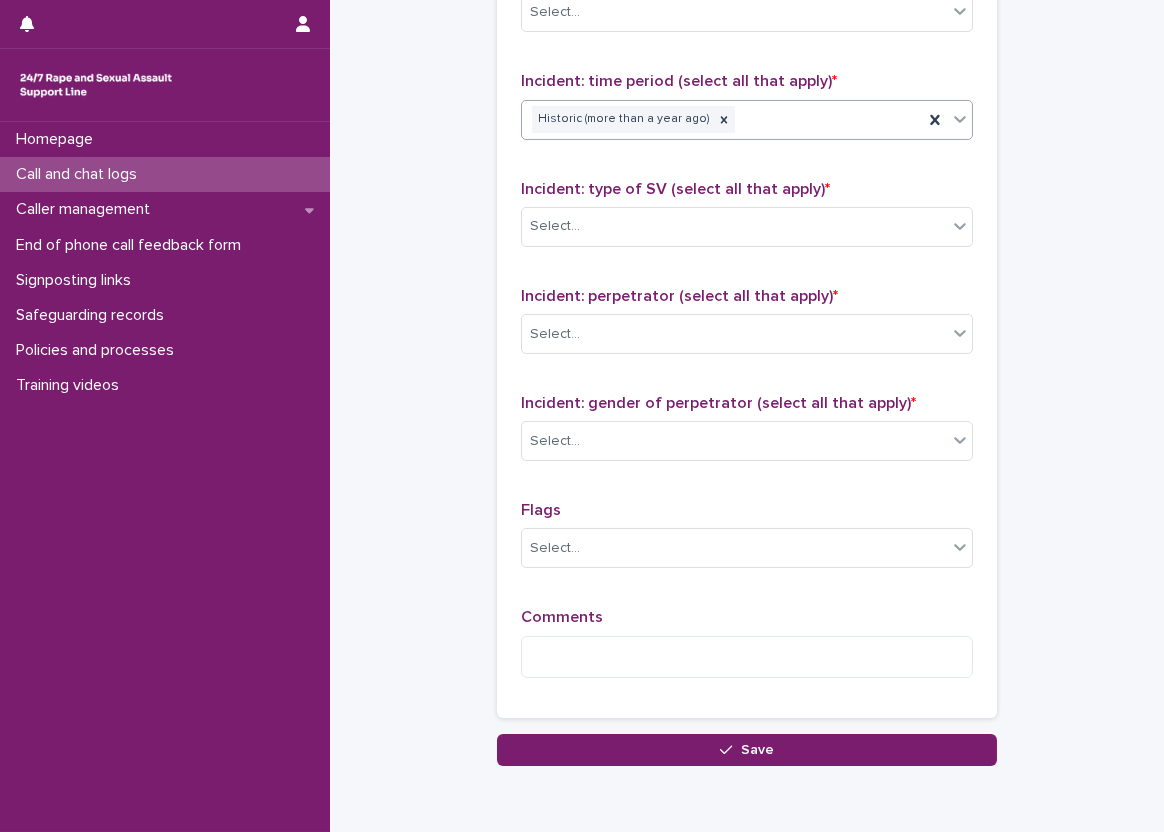 click on "**********" at bounding box center [747, -316] 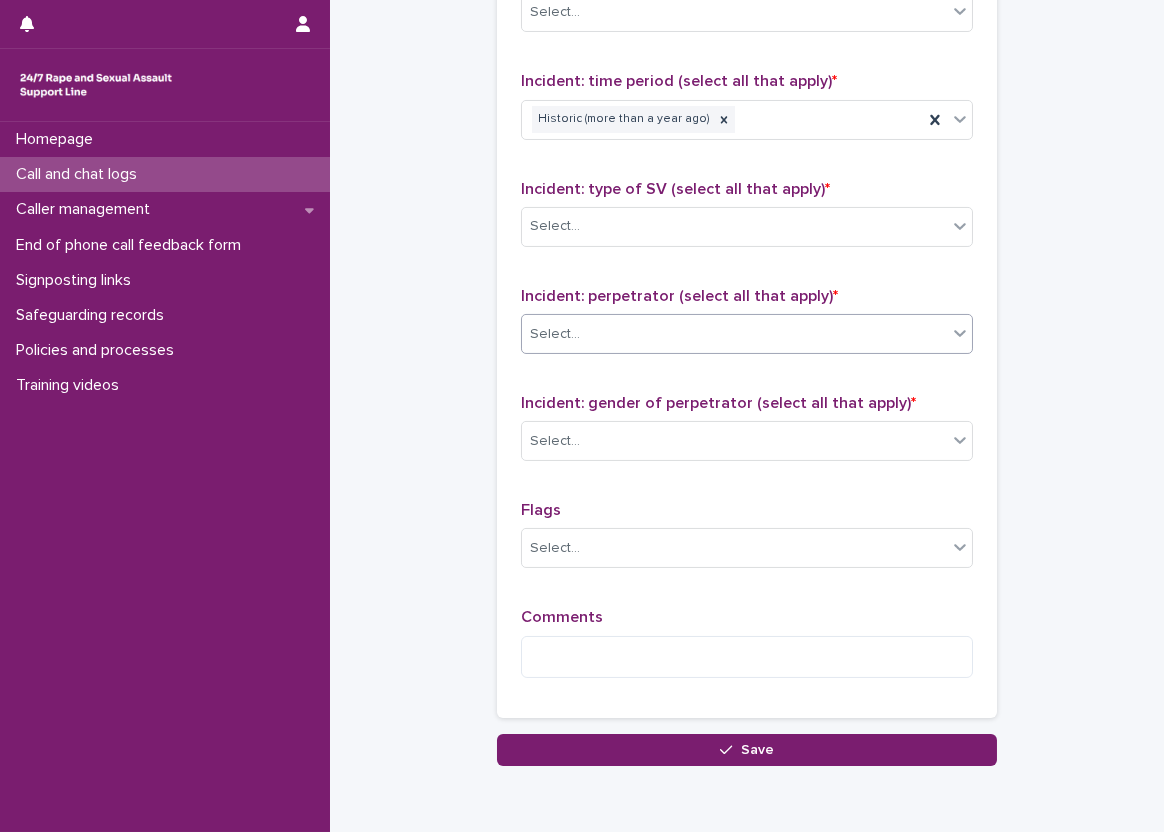 click on "Select..." at bounding box center [734, 334] 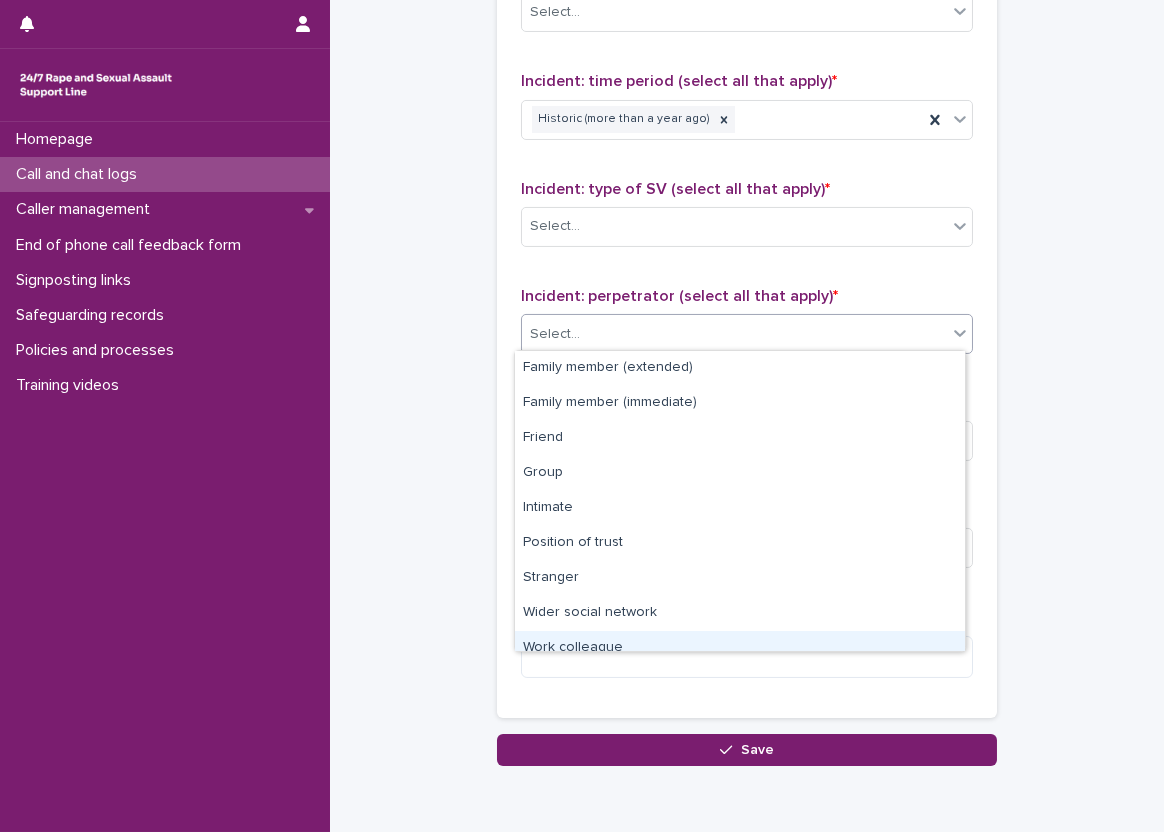 click on "Work colleague" at bounding box center [740, 648] 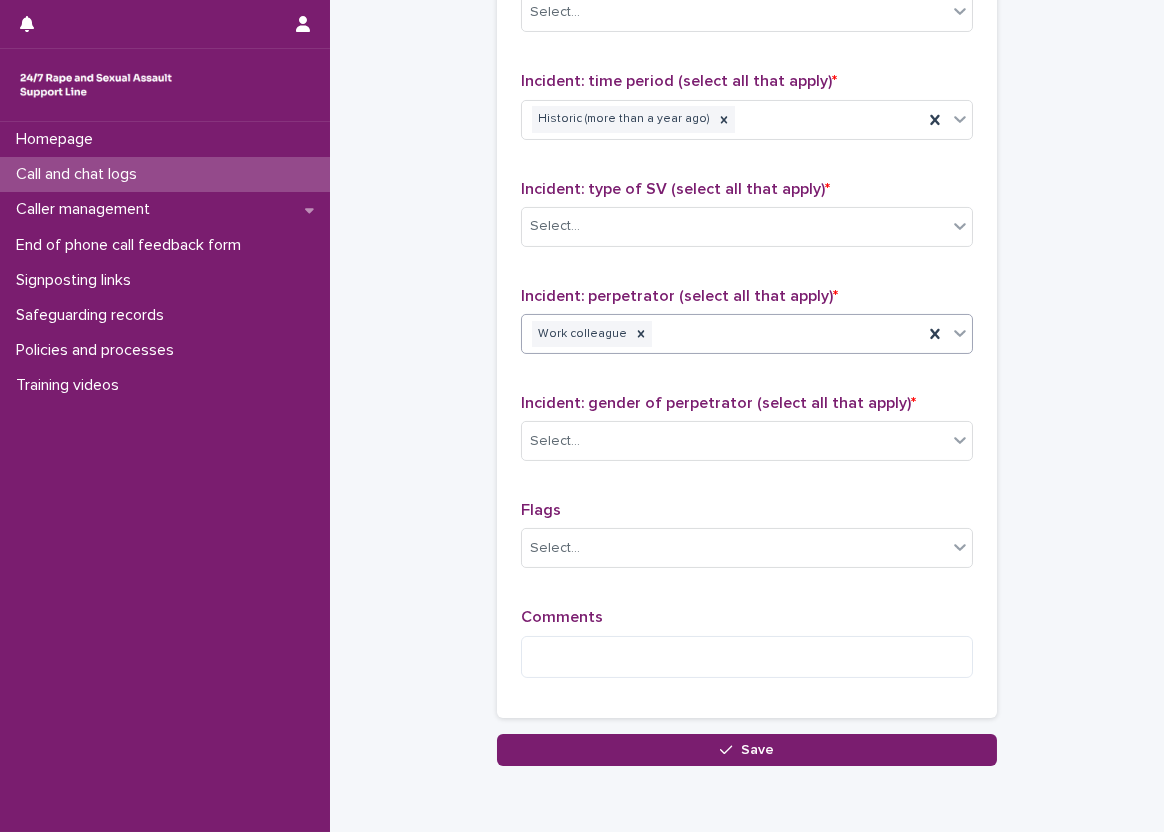 click on "Incident: gender of perpetrator (select all that apply) *" at bounding box center (718, 403) 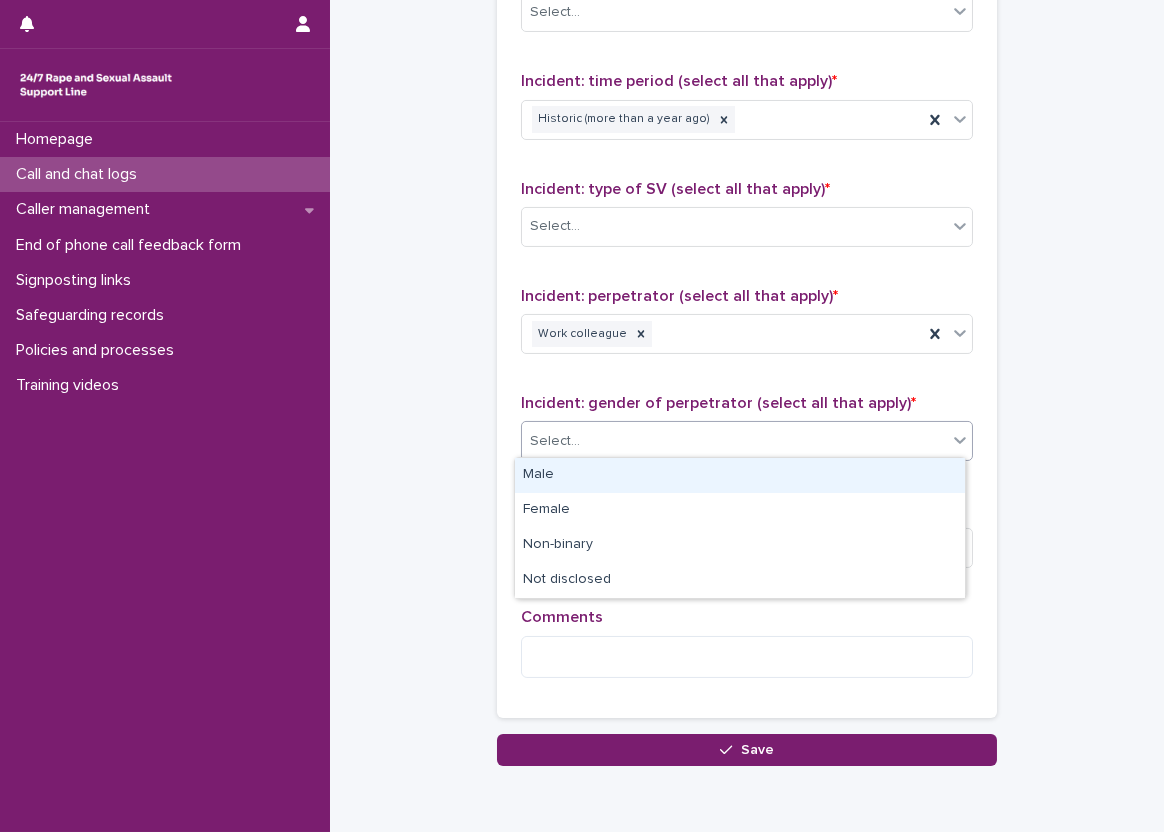 click on "Select..." at bounding box center (734, 441) 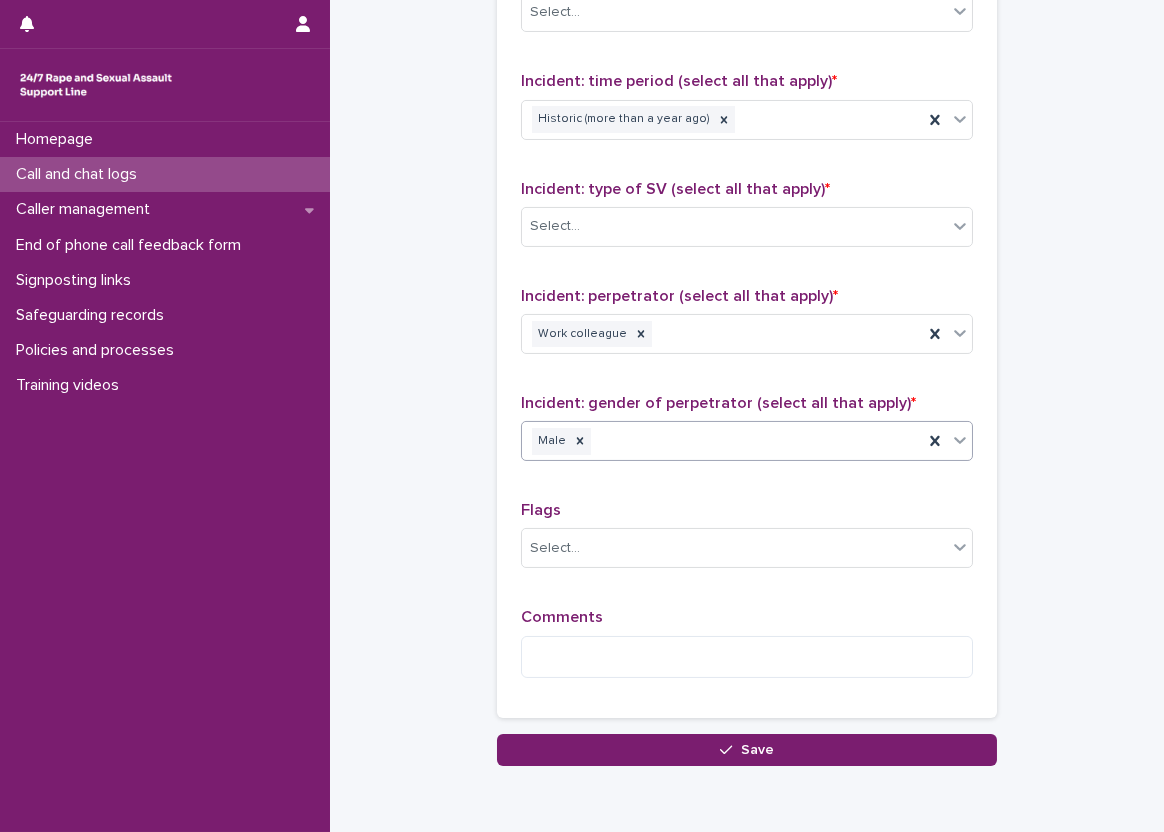 click on "Type of support received (select all that apply) Emotional support Signposted (select all that apply) Select... Incident: time period (select all that apply) * Historic (more than a year ago) Incident: type of SV (select all that apply) * Select... Incident: perpetrator (select all that apply) * Work colleague Incident: gender of perpetrator (select all that apply) *   option Male, selected.     0 results available. Select is focused ,type to refine list, press Down to open the menu,  Select... Male Flags Select... Comments" at bounding box center (747, 276) 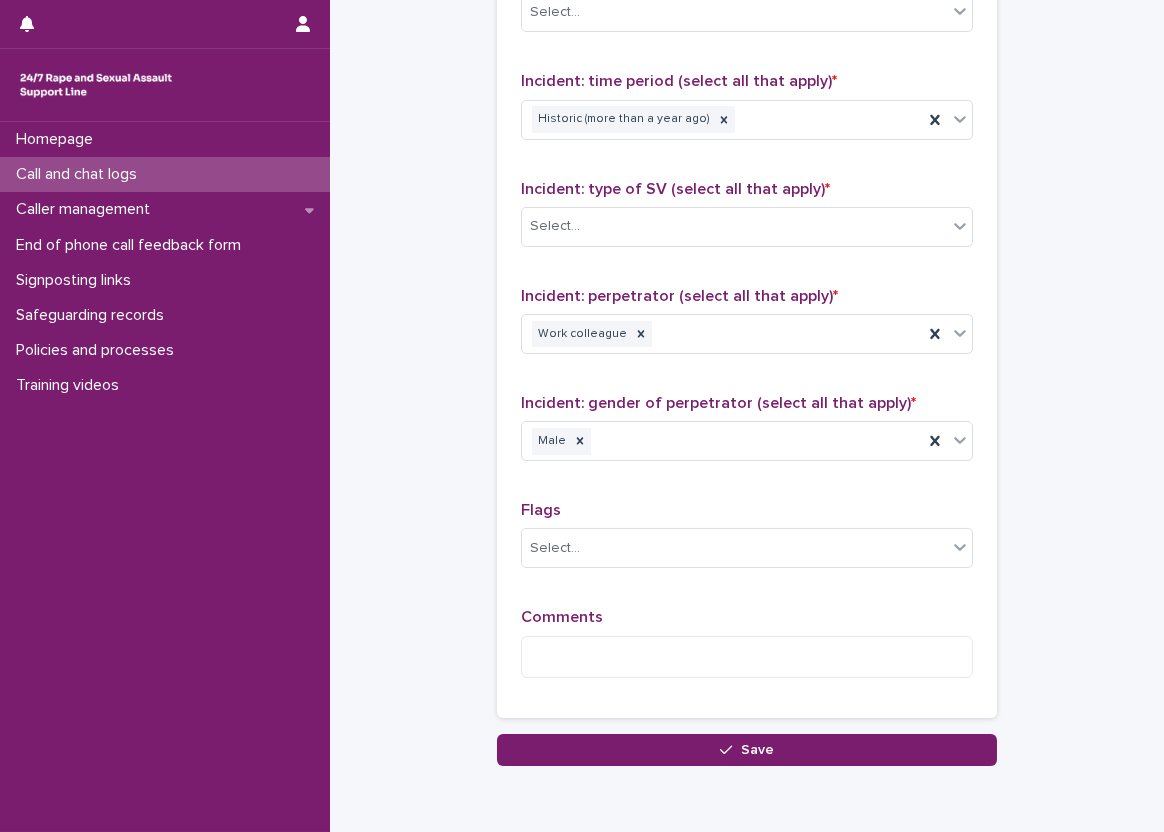 click on "Type of support received (select all that apply) Emotional support Signposted (select all that apply) Select... Incident: time period (select all that apply) * Historic (more than a year ago) Incident: type of SV (select all that apply) * Select... Incident: perpetrator (select all that apply) * Work colleague Incident: gender of perpetrator (select all that apply) * Male Flags Select... Comments" at bounding box center (747, 276) 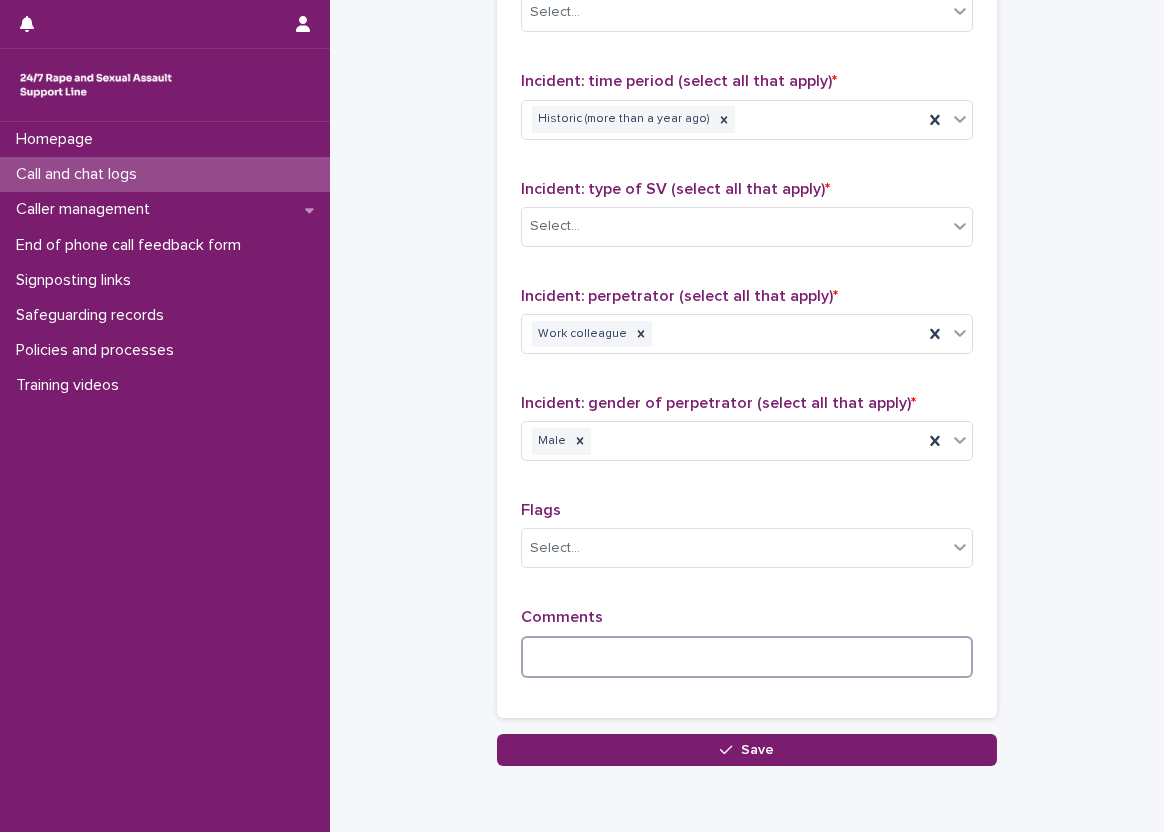 click at bounding box center (747, 657) 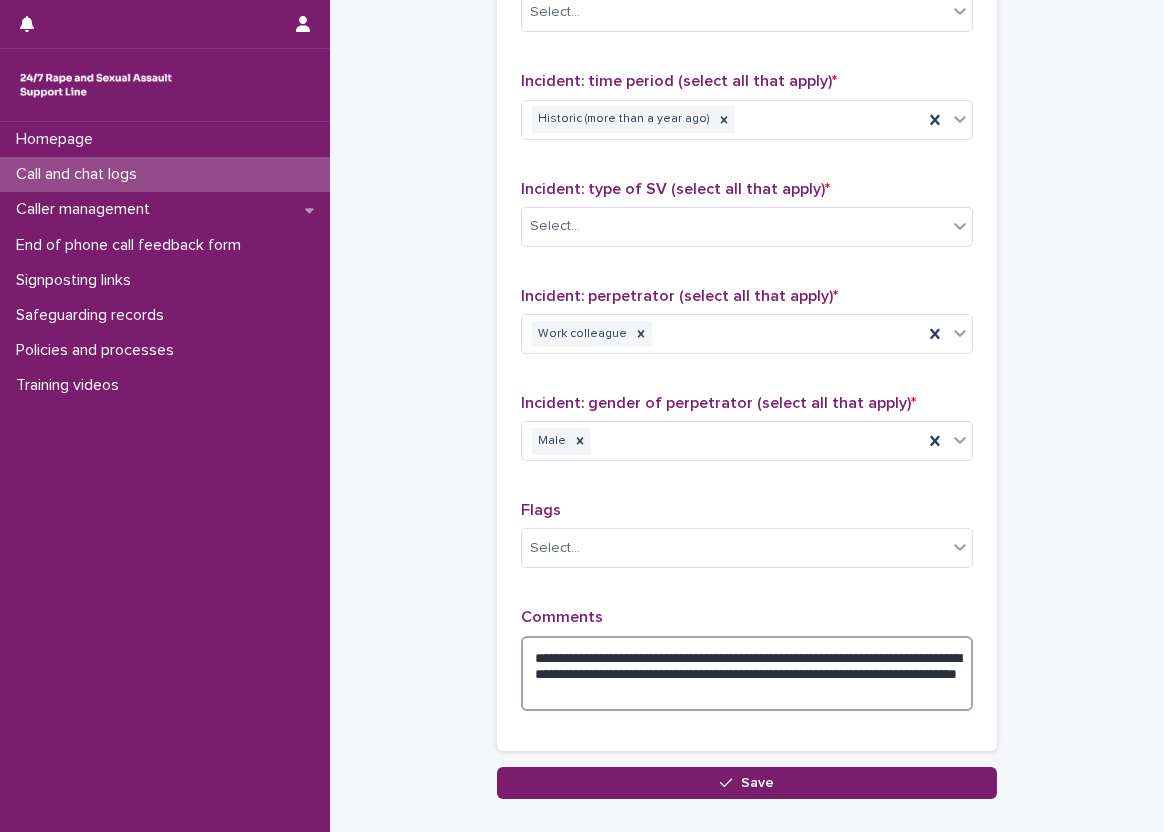 type on "**********" 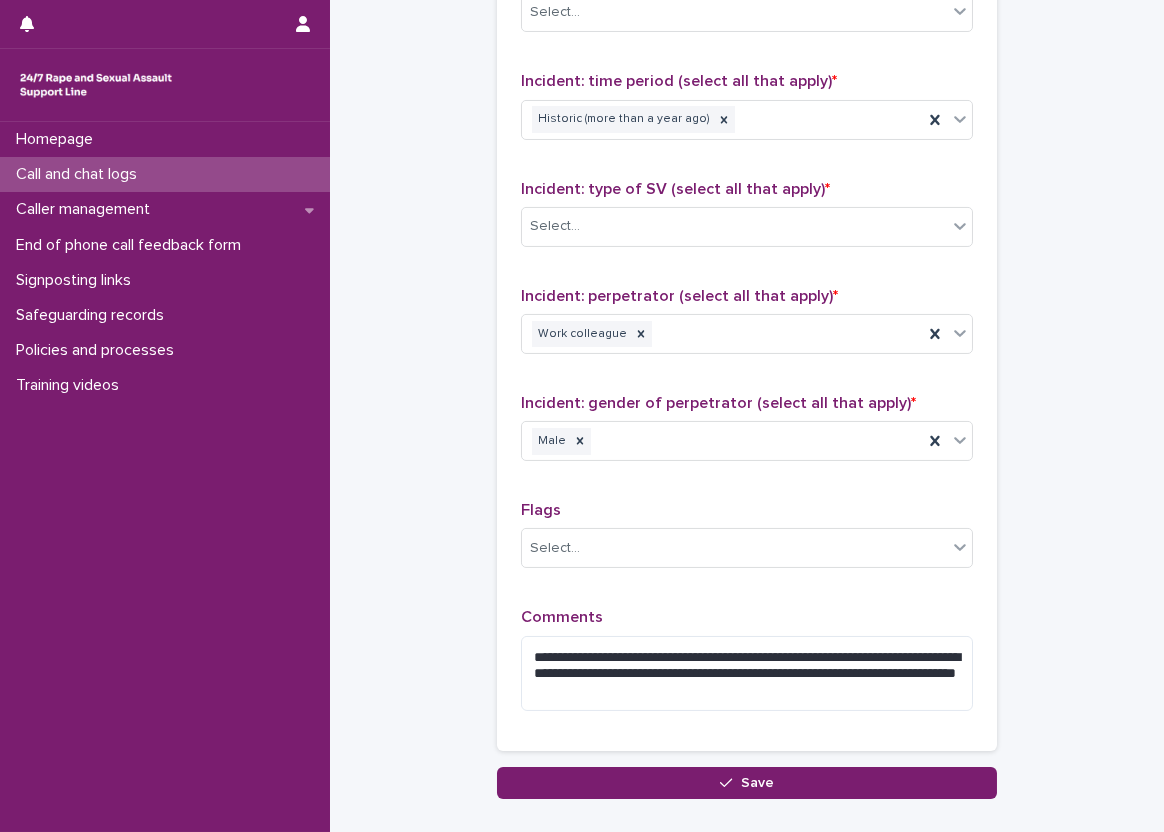 click on "**********" at bounding box center (747, -274) 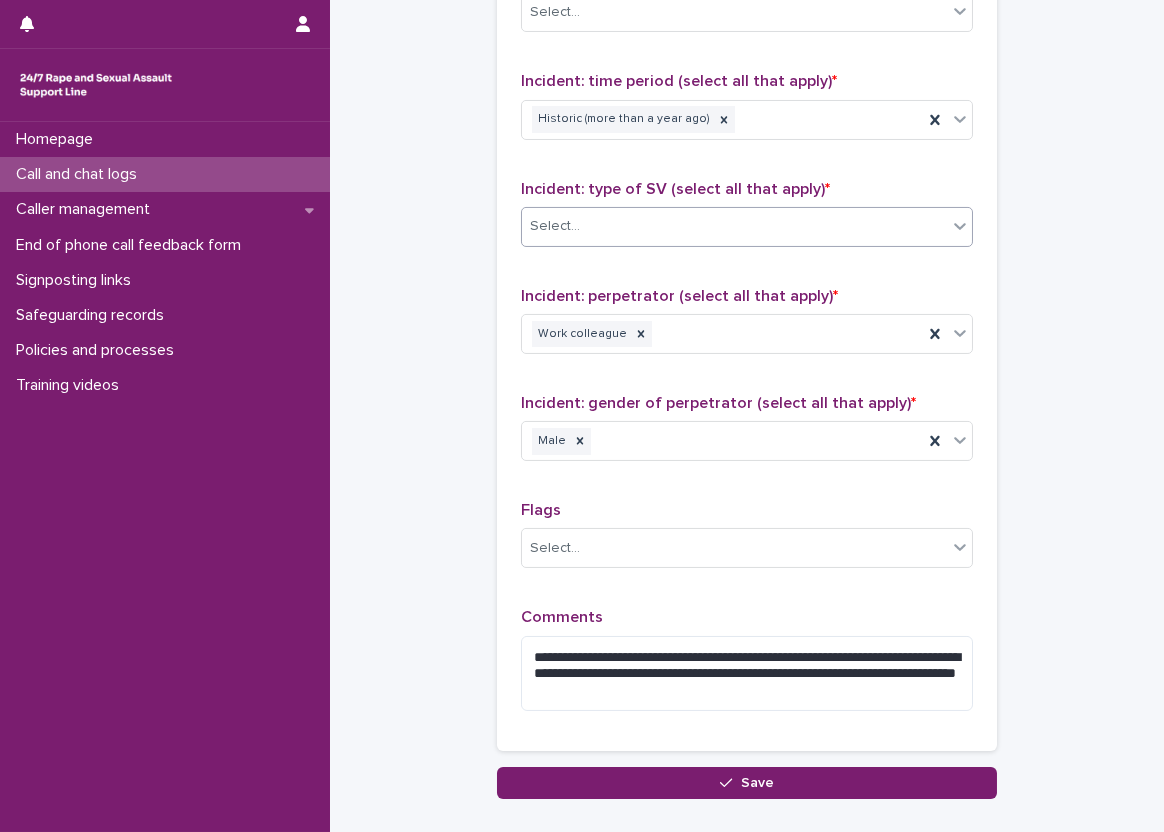 click on "Select..." at bounding box center (734, 226) 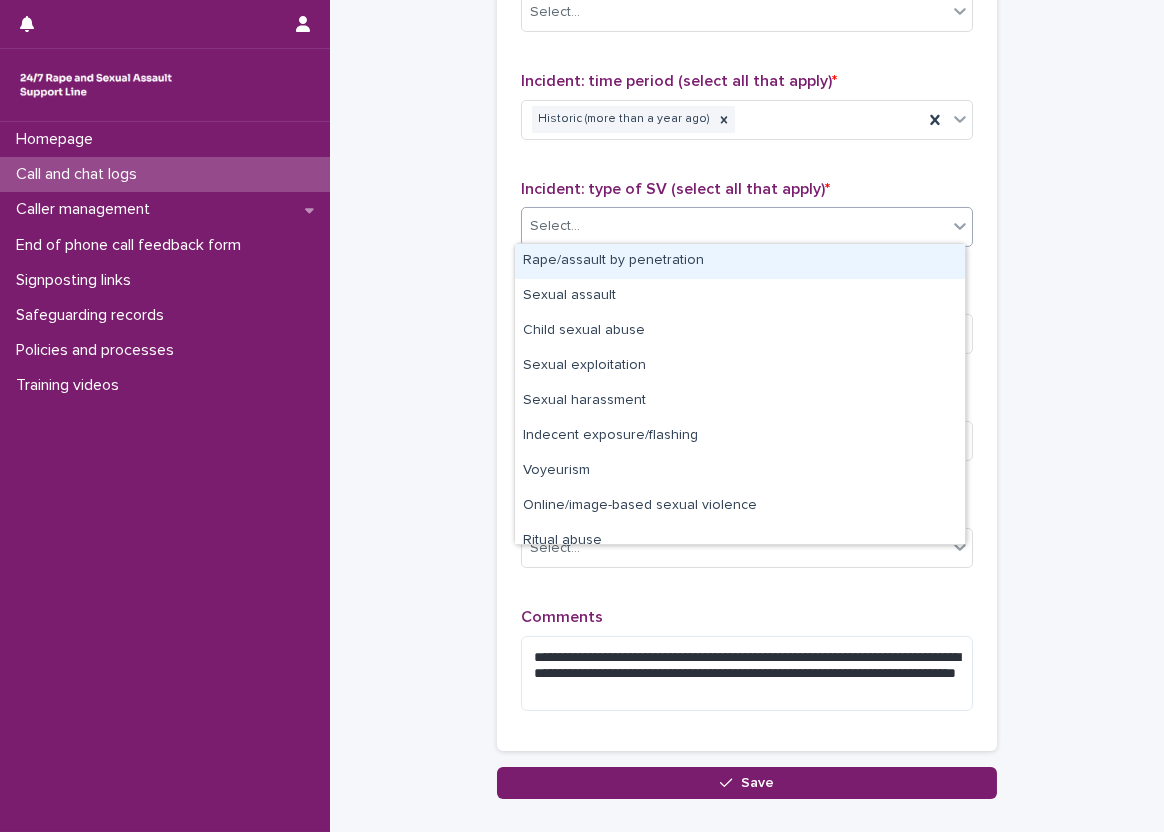 click on "Rape/assault by penetration" at bounding box center (740, 261) 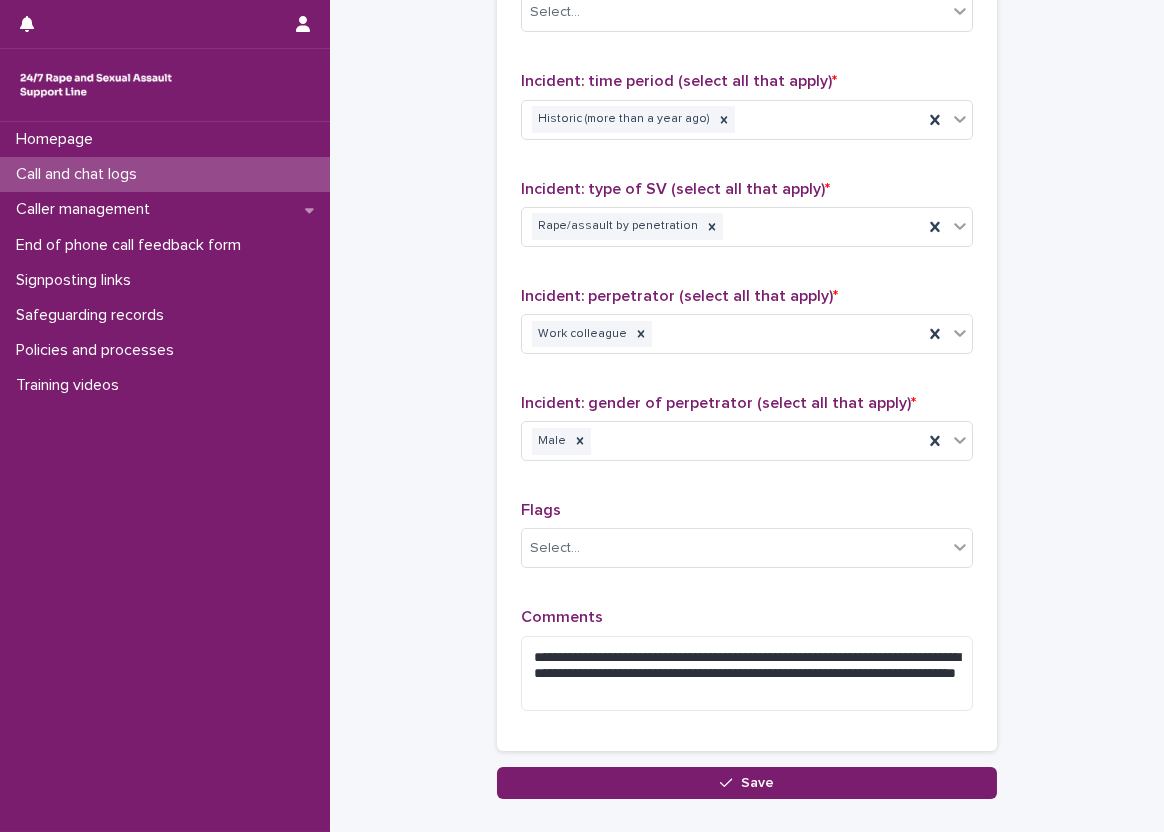 click on "**********" at bounding box center [747, 292] 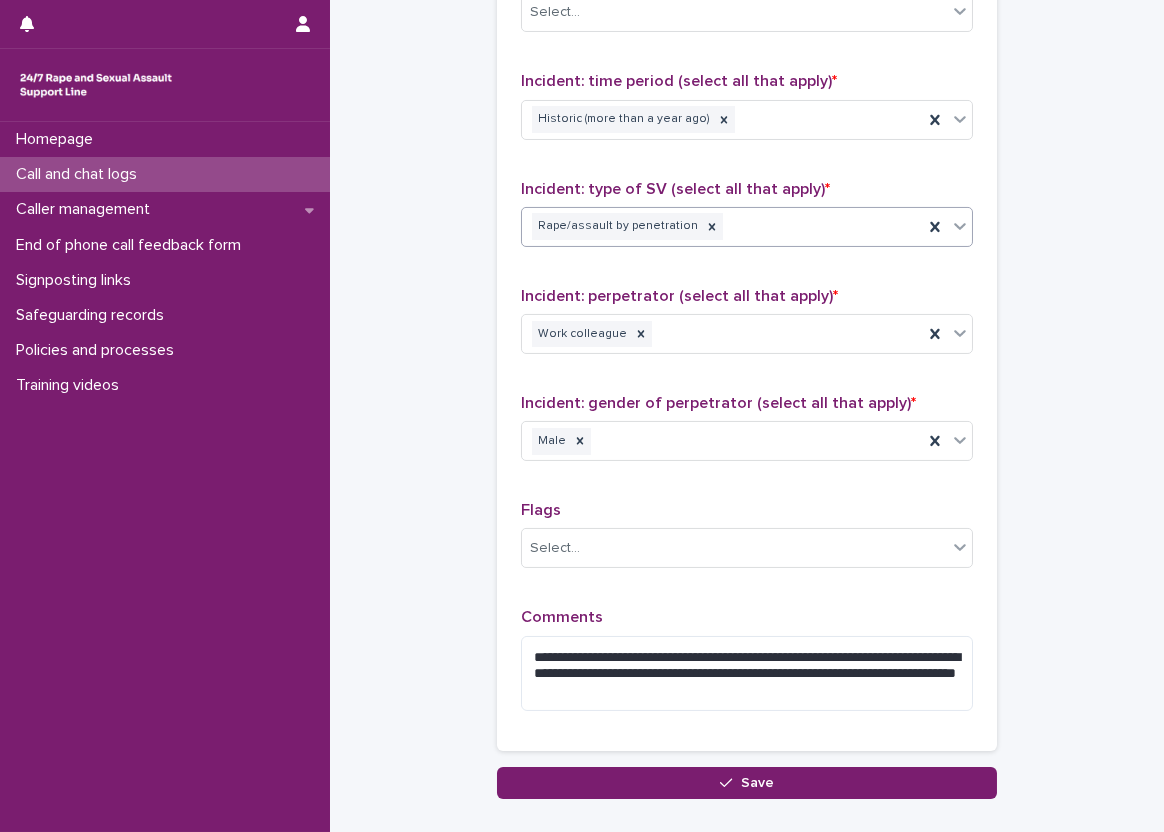 click on "Rape/assault by penetration" at bounding box center (722, 226) 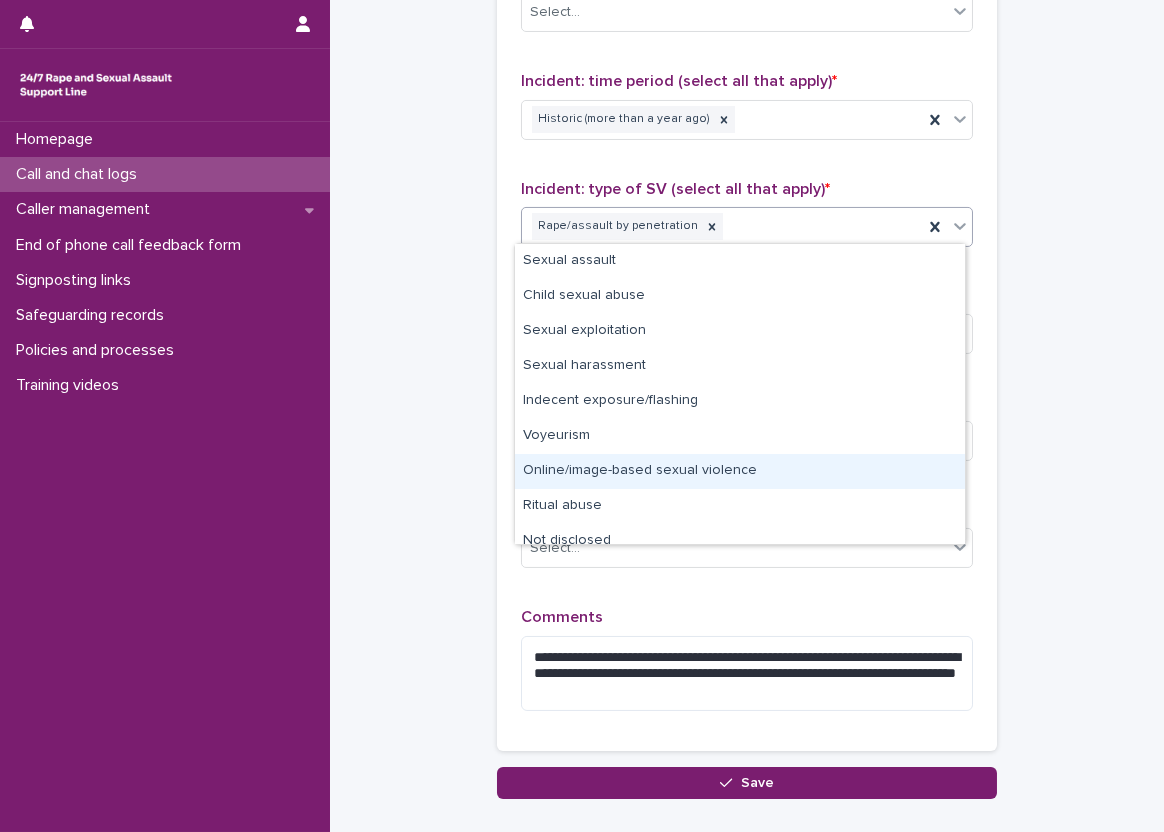 click on "Online/image-based sexual violence" at bounding box center [740, 471] 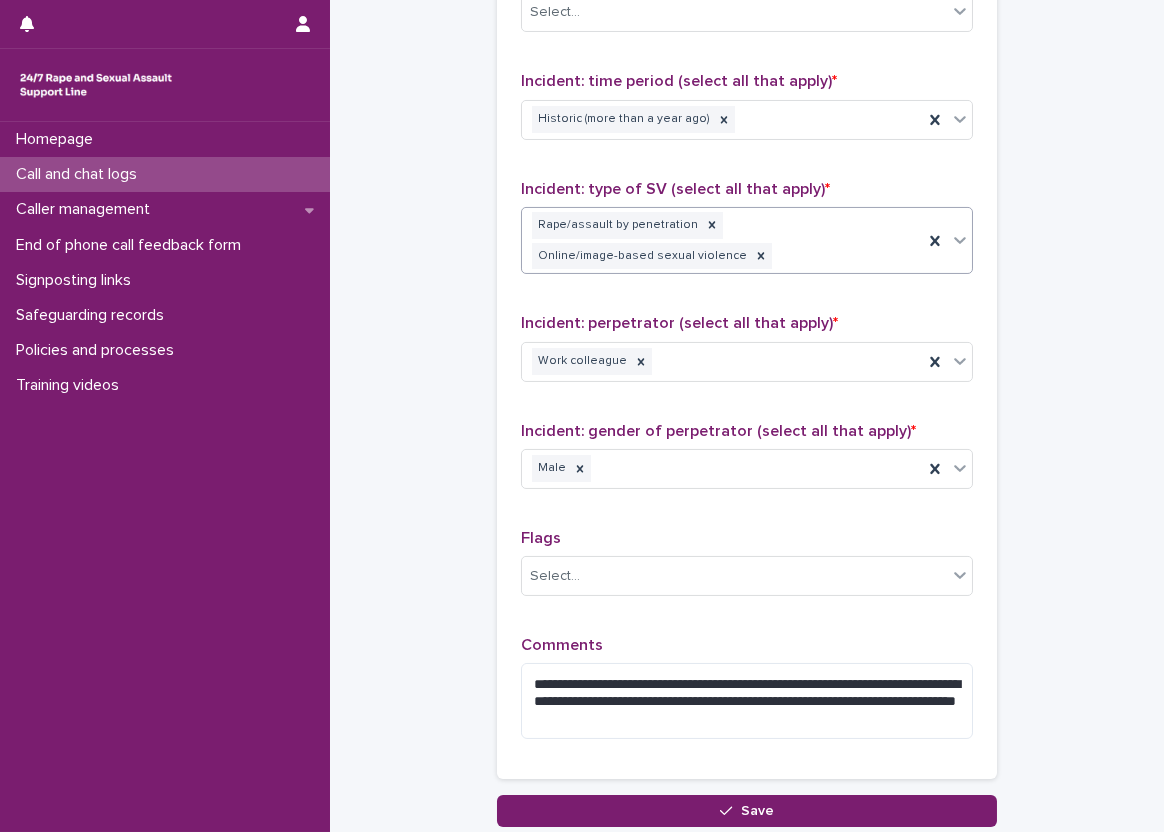 click on "**********" at bounding box center (747, 306) 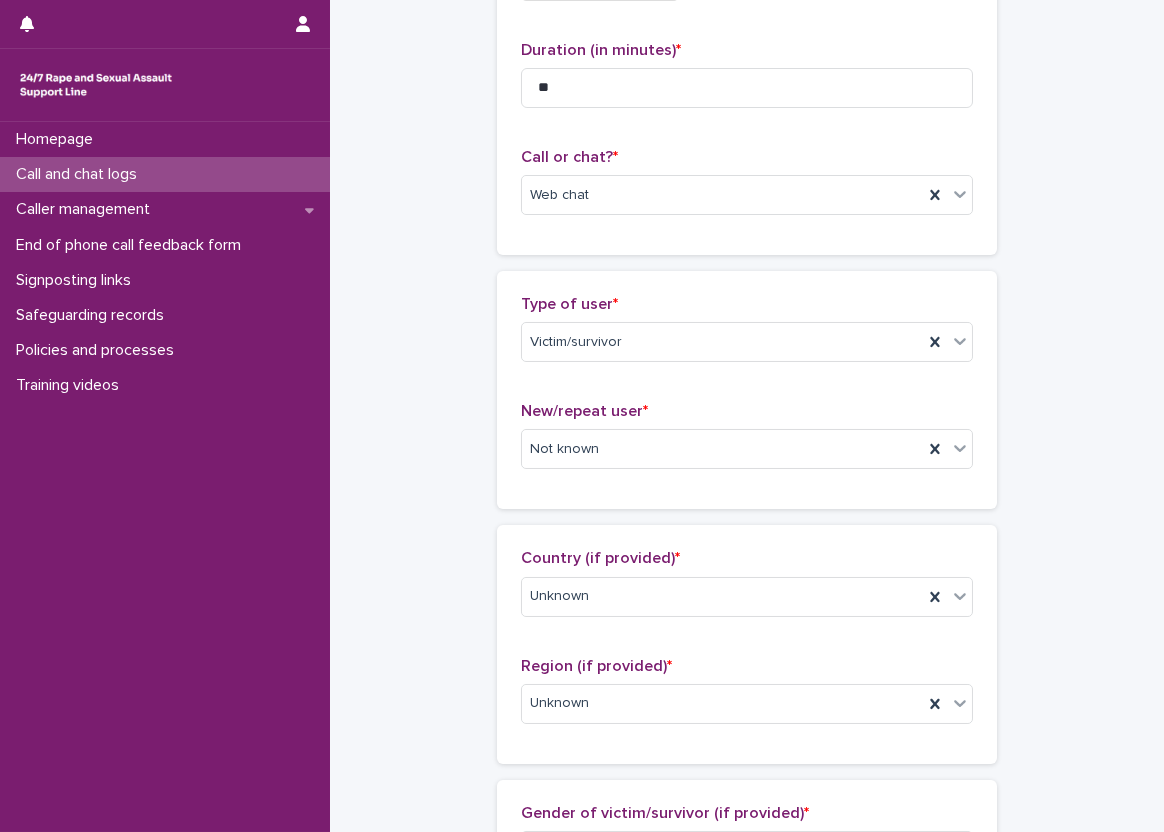 scroll, scrollTop: 0, scrollLeft: 0, axis: both 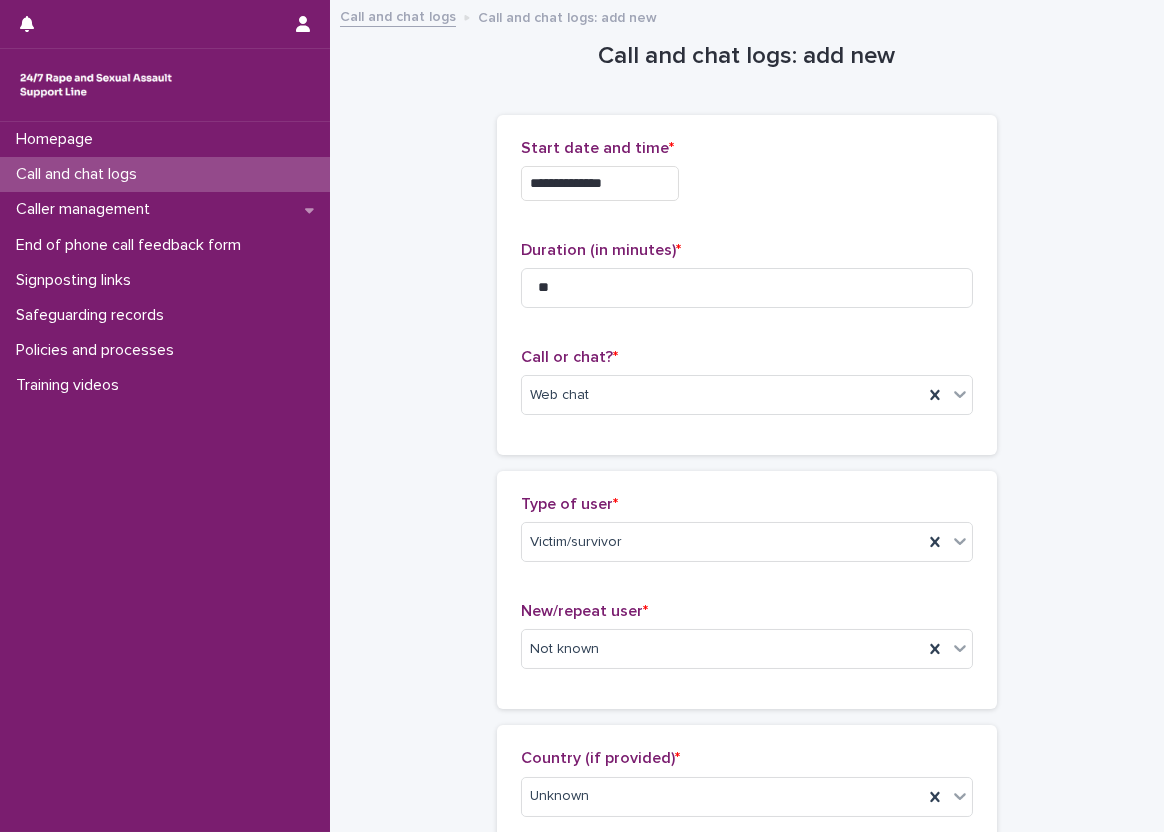 click on "**********" at bounding box center (747, 1114) 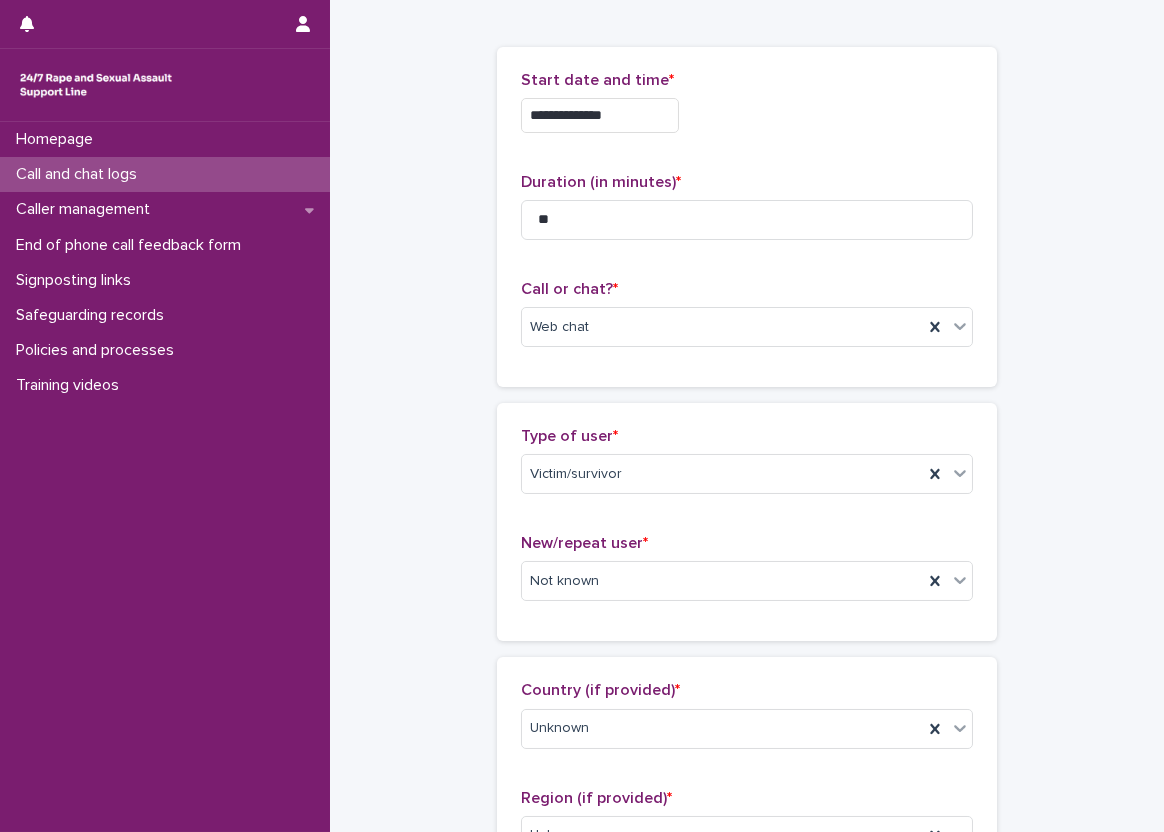 scroll, scrollTop: 100, scrollLeft: 0, axis: vertical 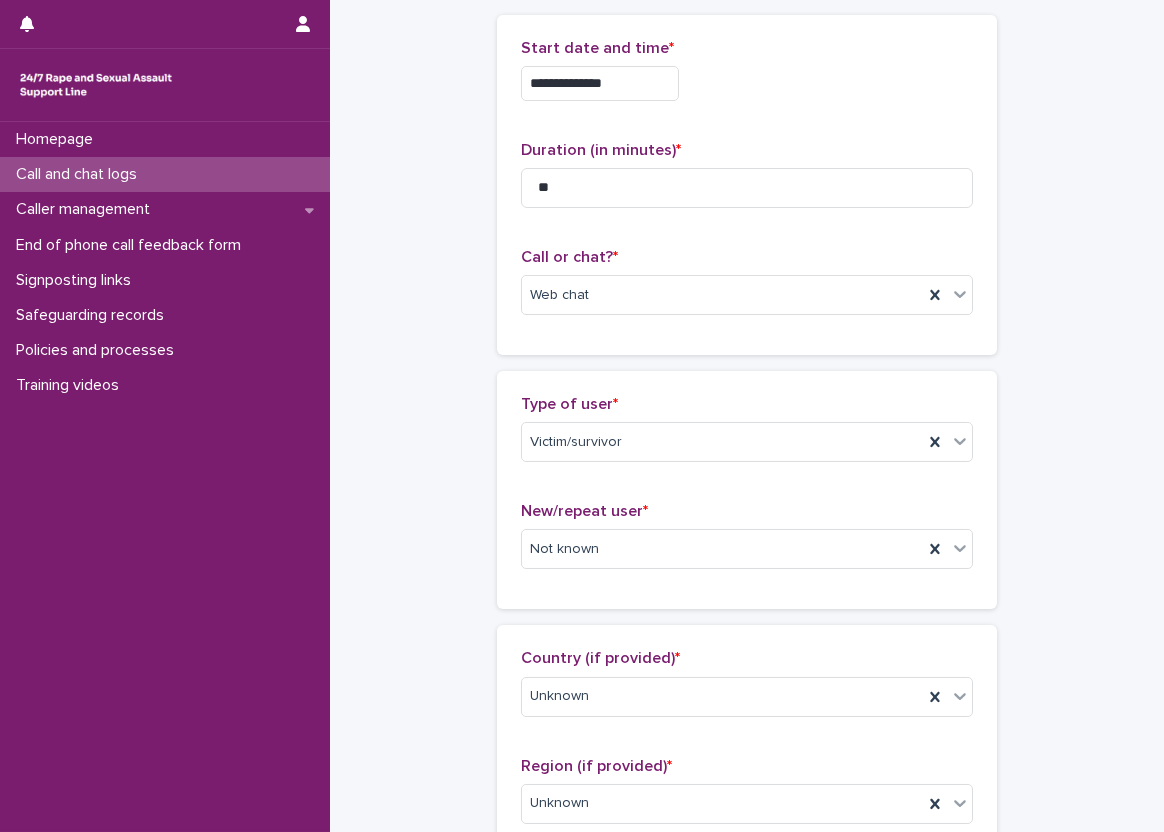 click on "**********" at bounding box center (747, 1014) 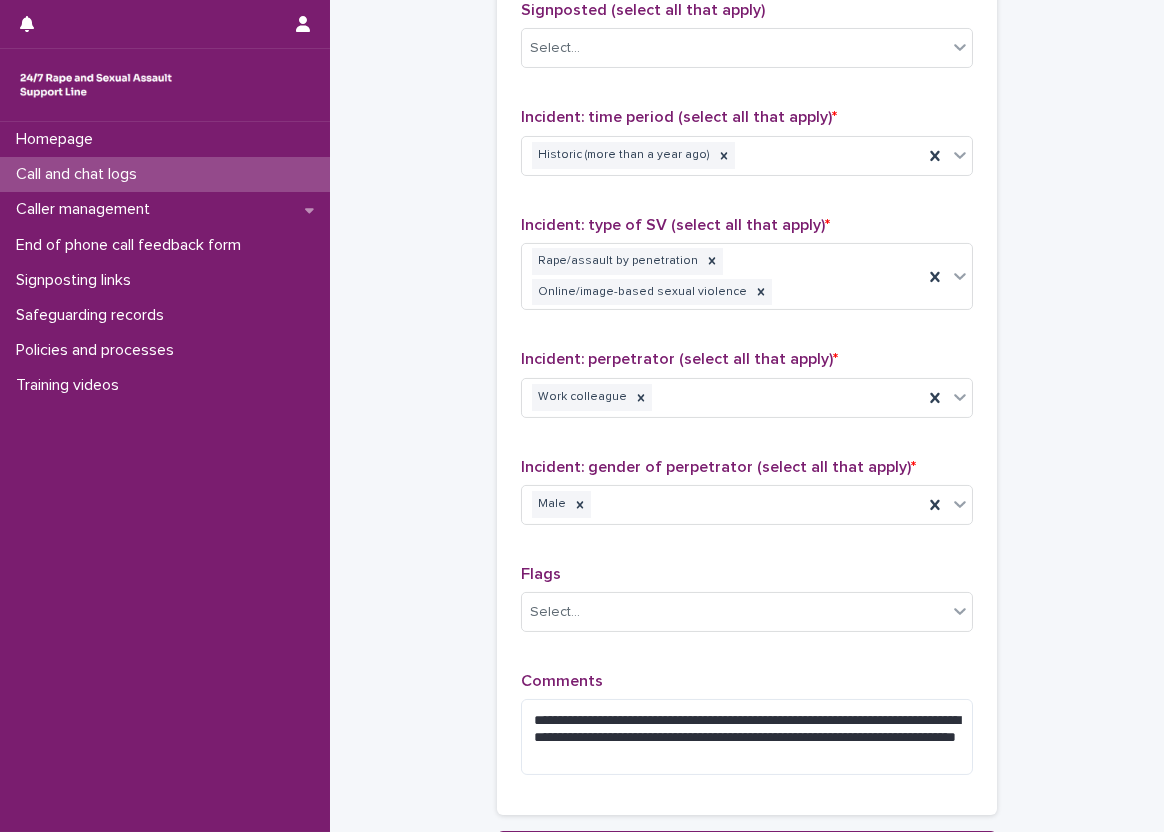 scroll, scrollTop: 1400, scrollLeft: 0, axis: vertical 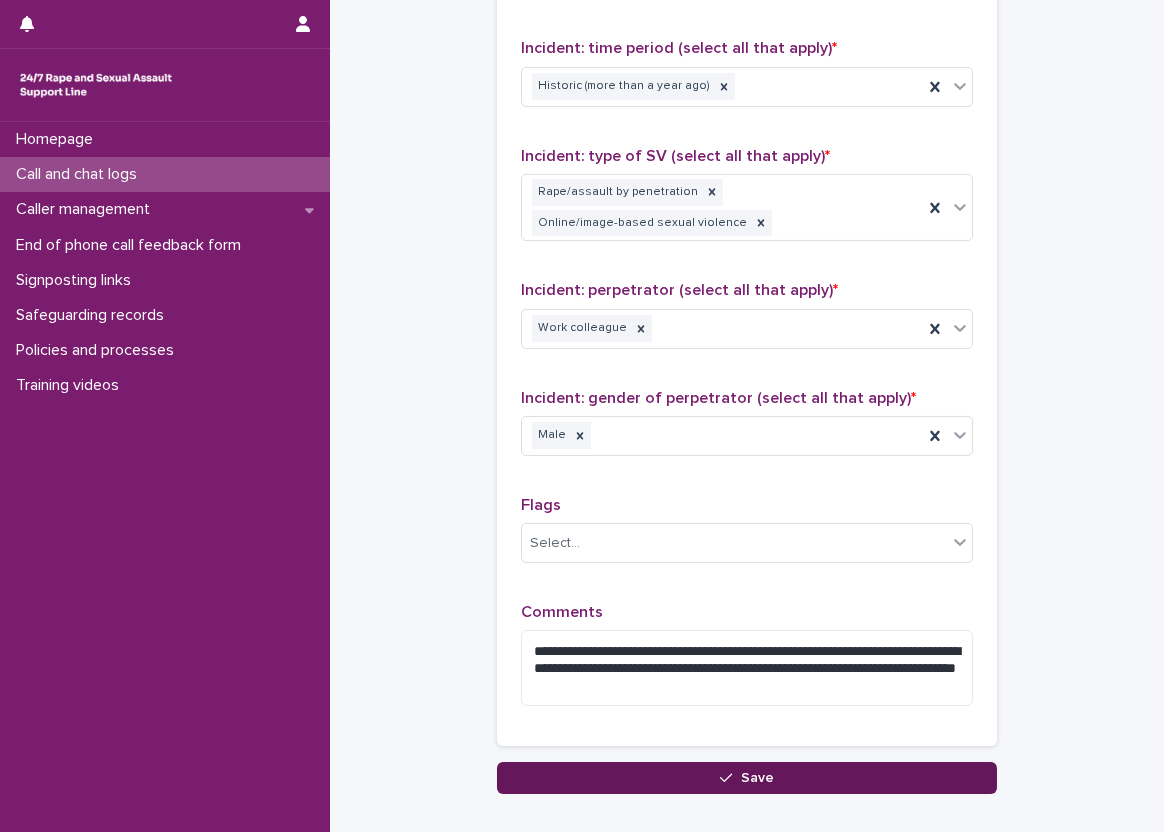 click on "Save" at bounding box center (747, 778) 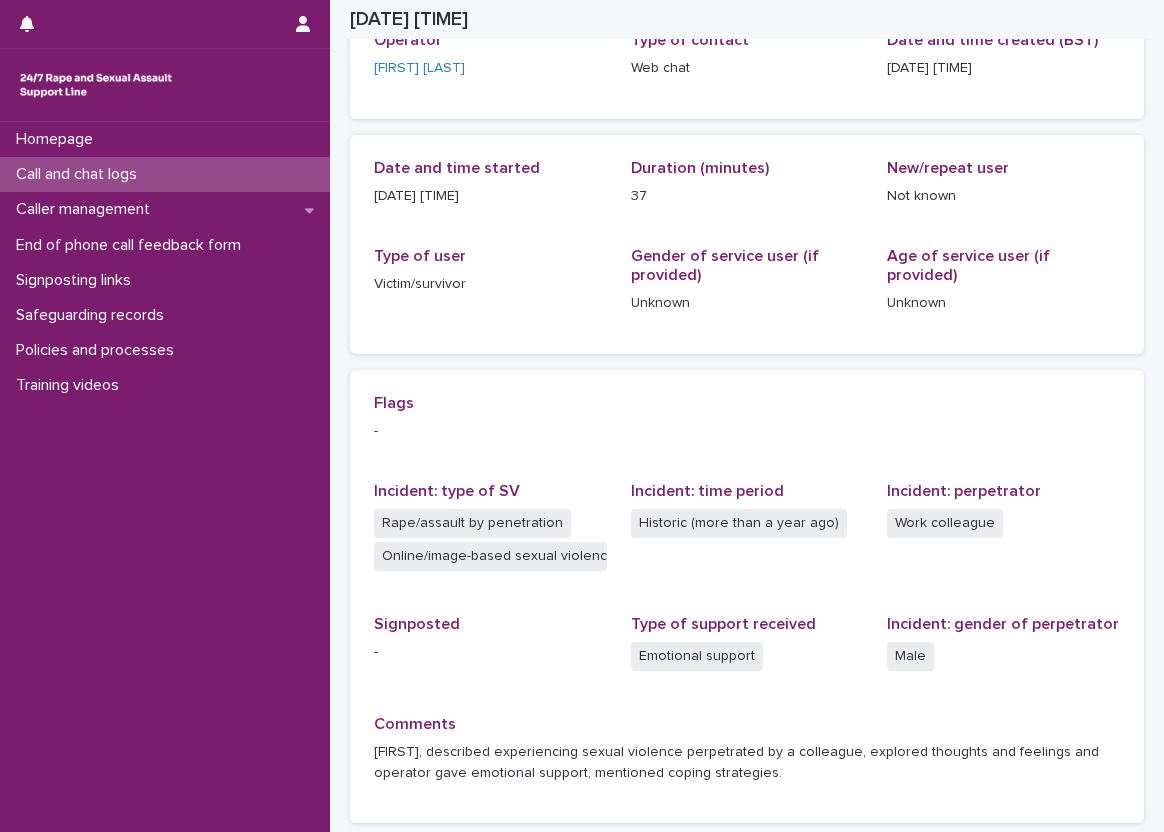 scroll, scrollTop: 153, scrollLeft: 0, axis: vertical 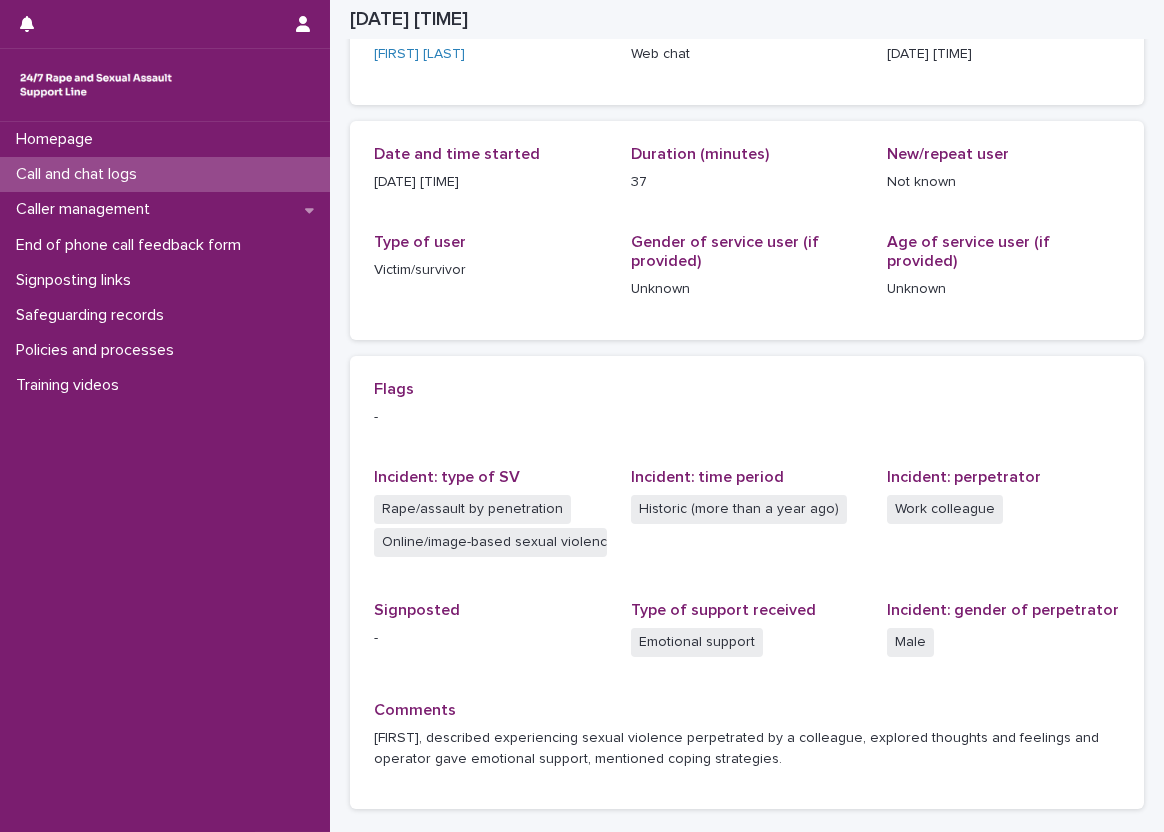 click on "Call and chat logs" at bounding box center [165, 174] 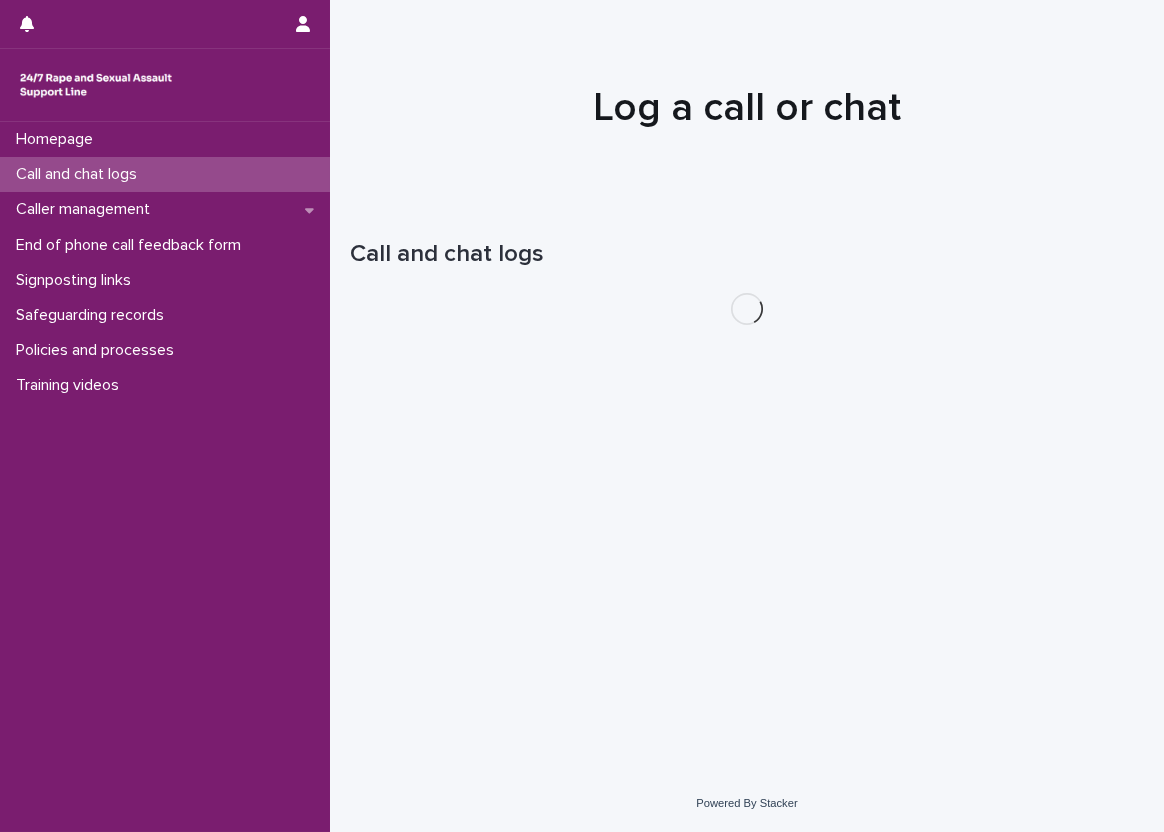 scroll, scrollTop: 0, scrollLeft: 0, axis: both 